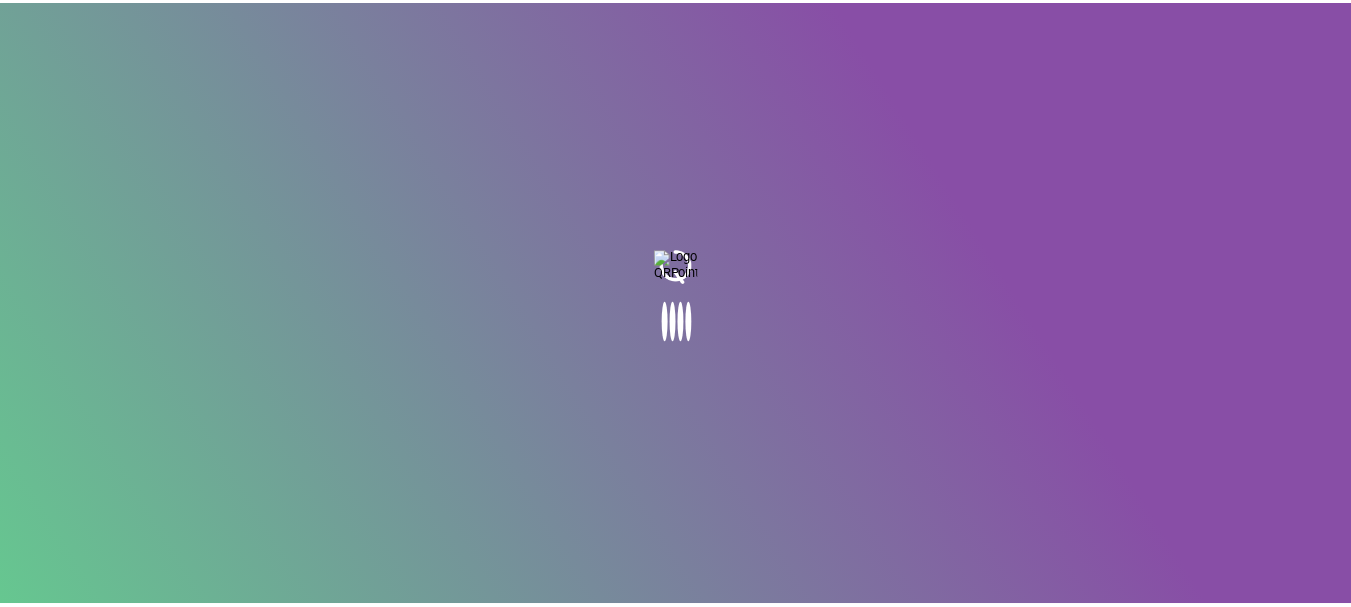 scroll, scrollTop: 0, scrollLeft: 0, axis: both 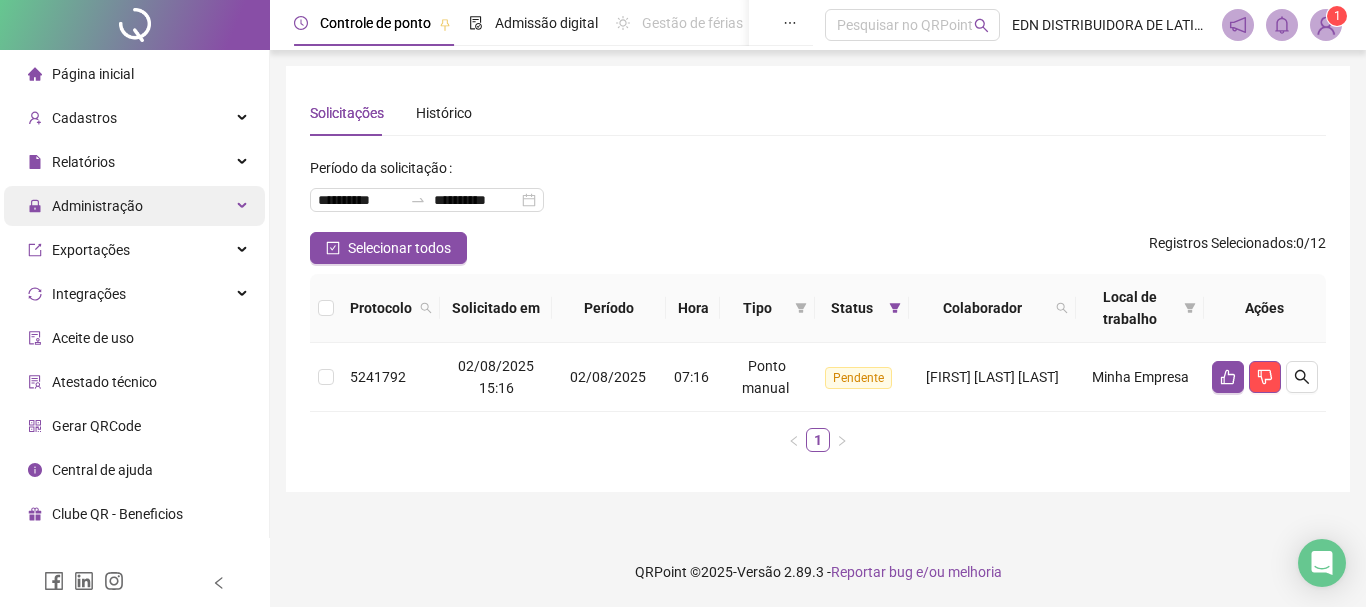 click on "Administração" at bounding box center (134, 206) 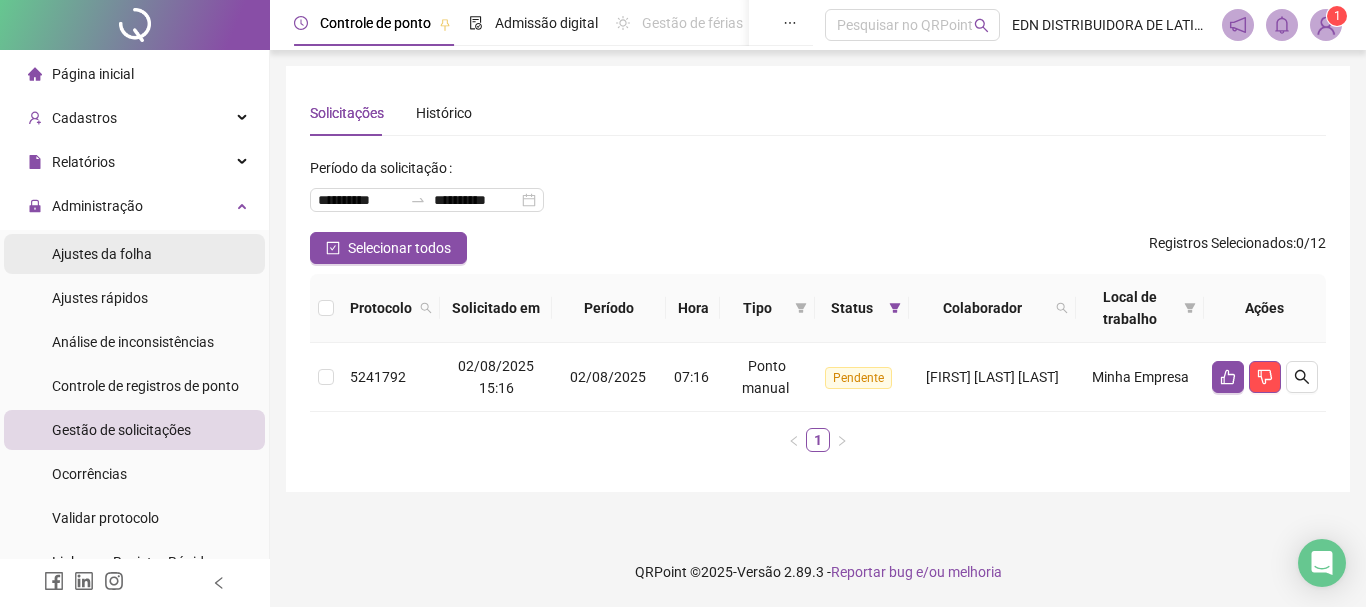 click on "Ajustes da folha" at bounding box center [102, 254] 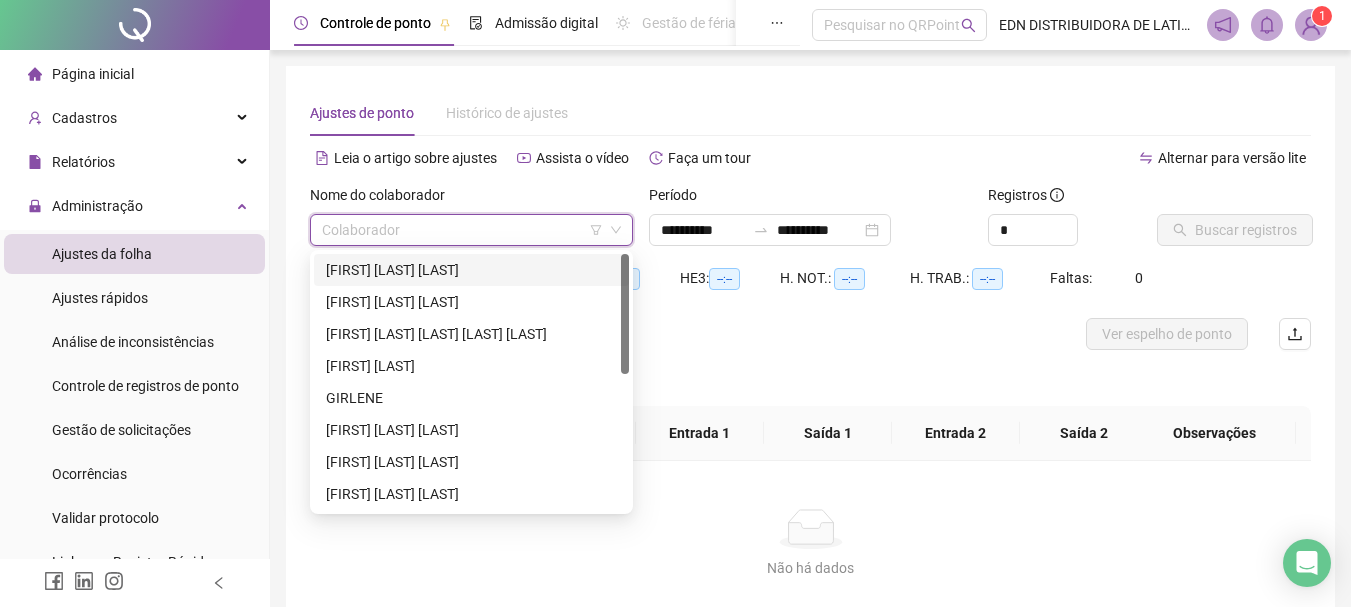 click at bounding box center [462, 230] 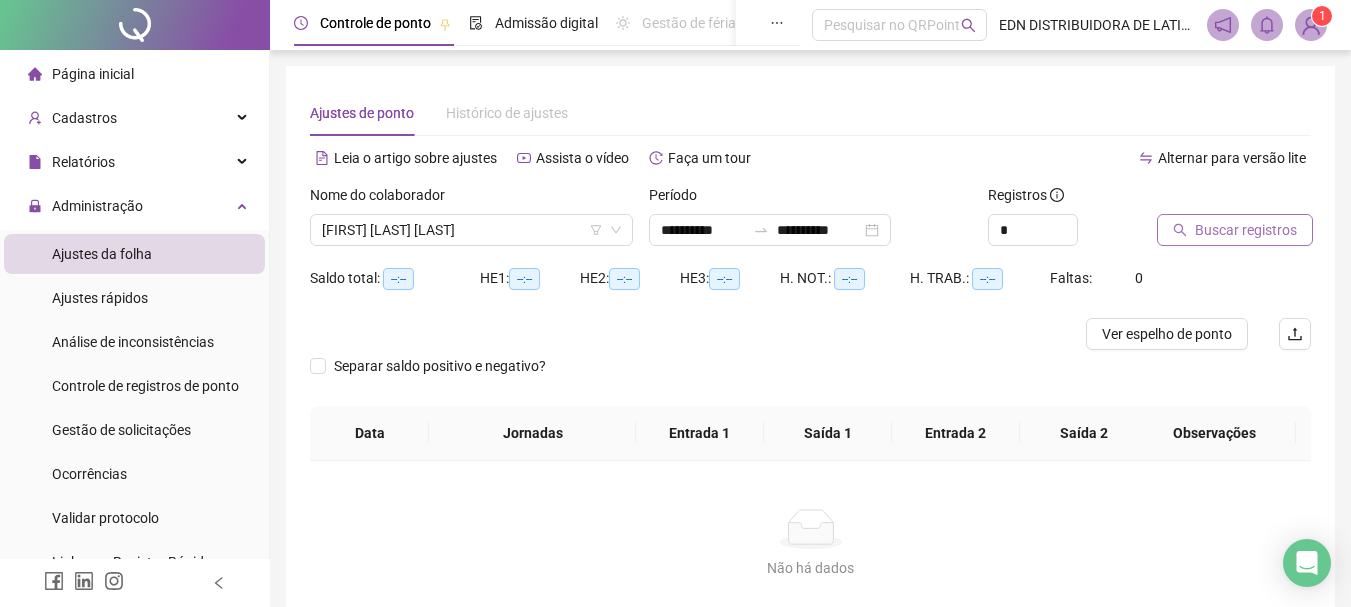 click on "Buscar registros" at bounding box center (1246, 230) 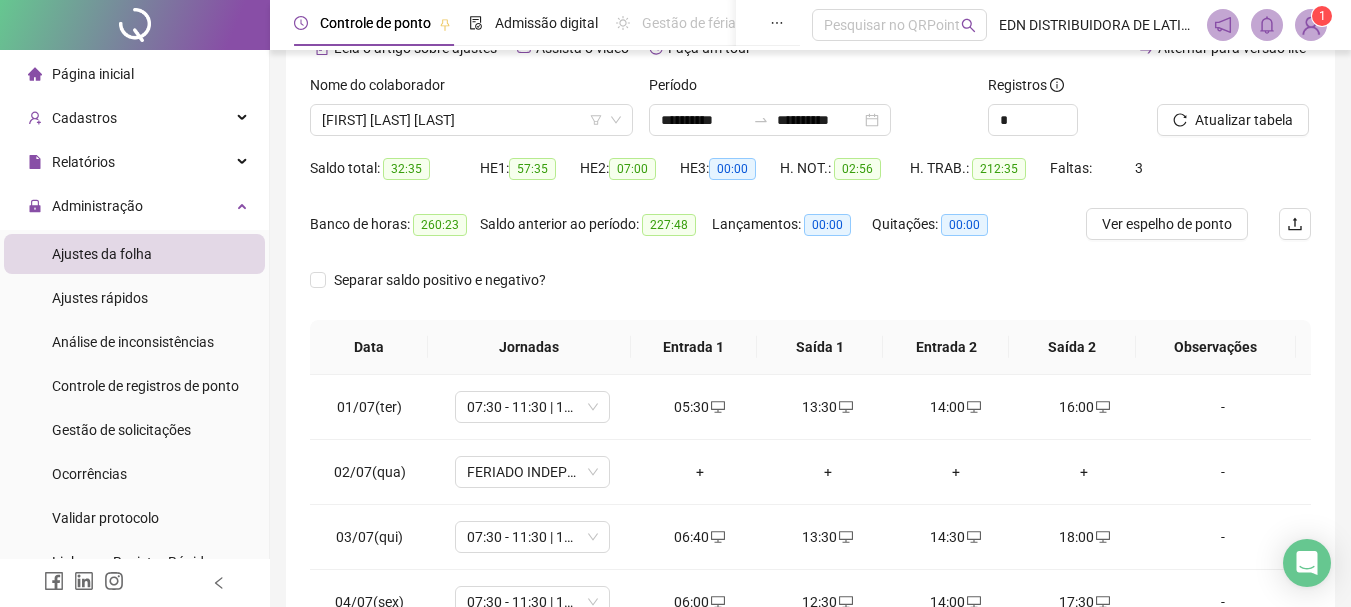 scroll, scrollTop: 200, scrollLeft: 0, axis: vertical 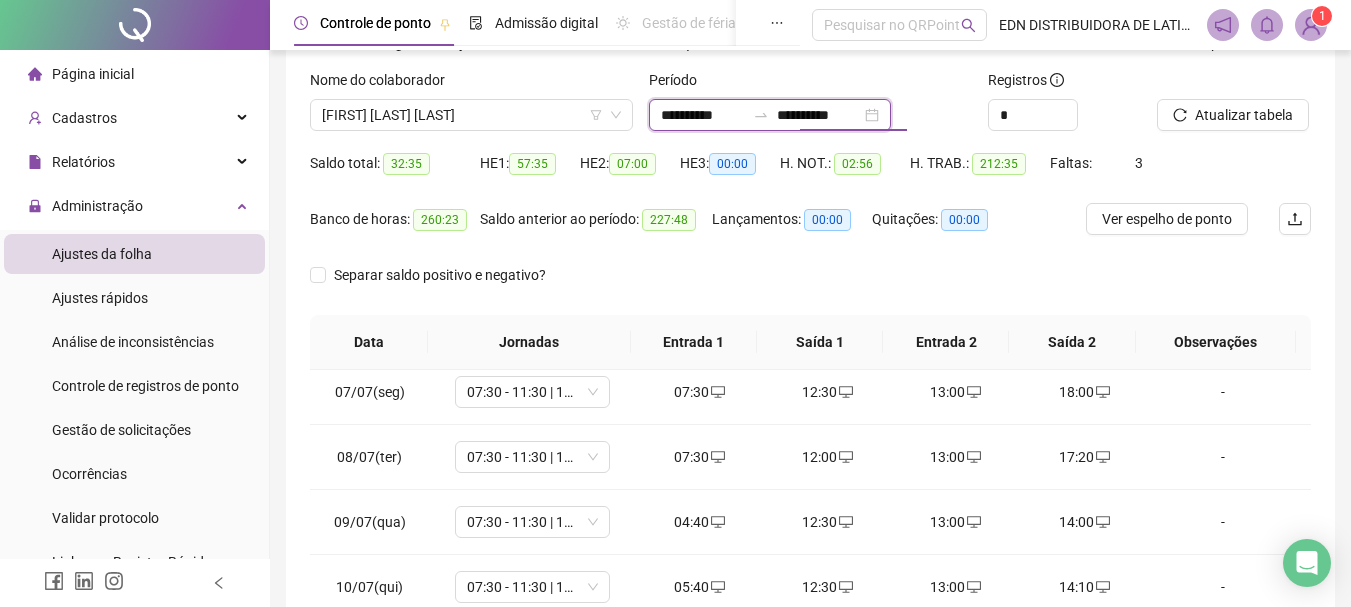 click on "**********" at bounding box center [819, 115] 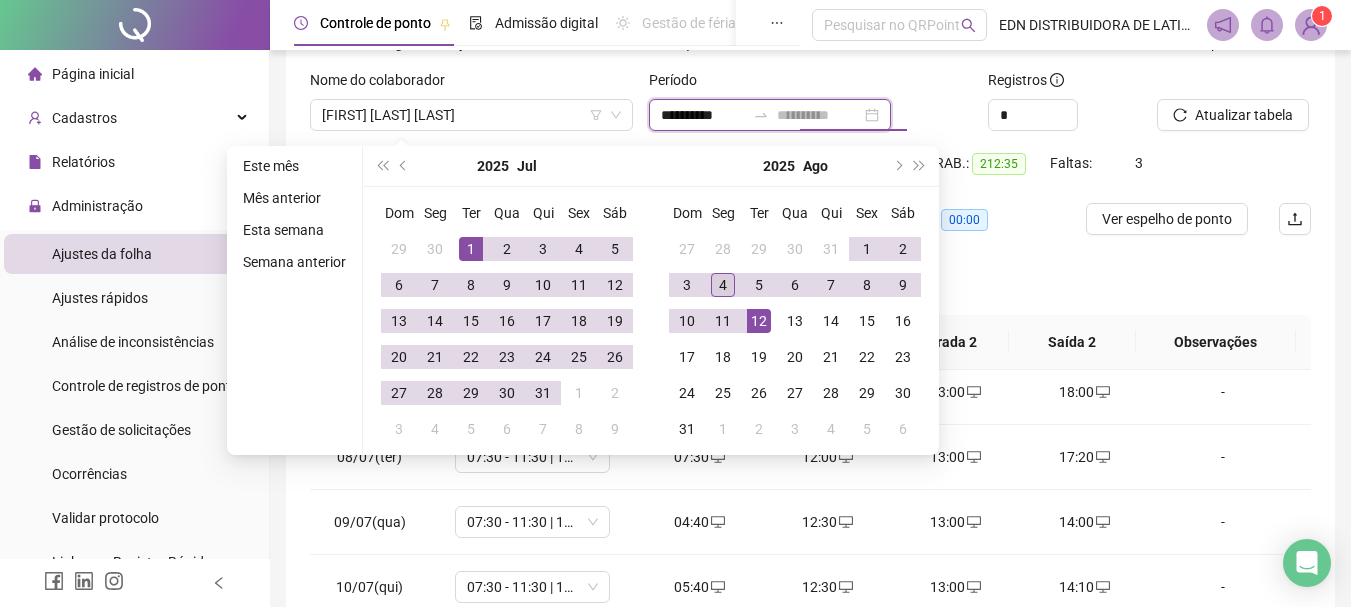 type on "**********" 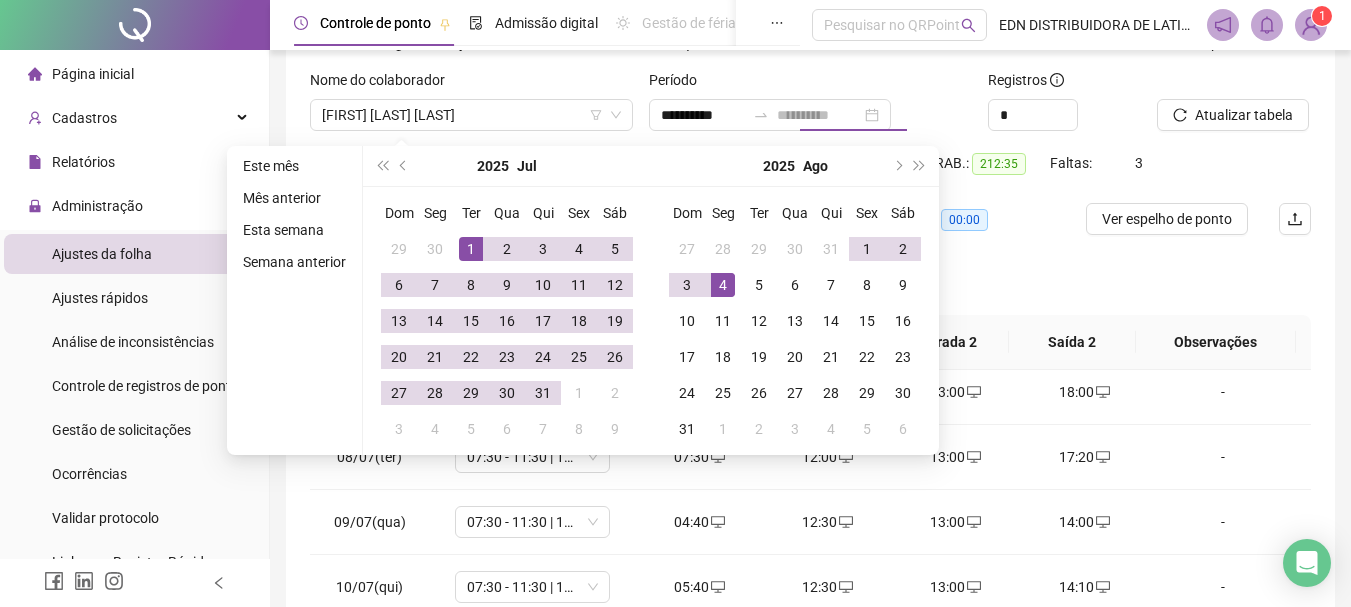 click on "4" at bounding box center (723, 285) 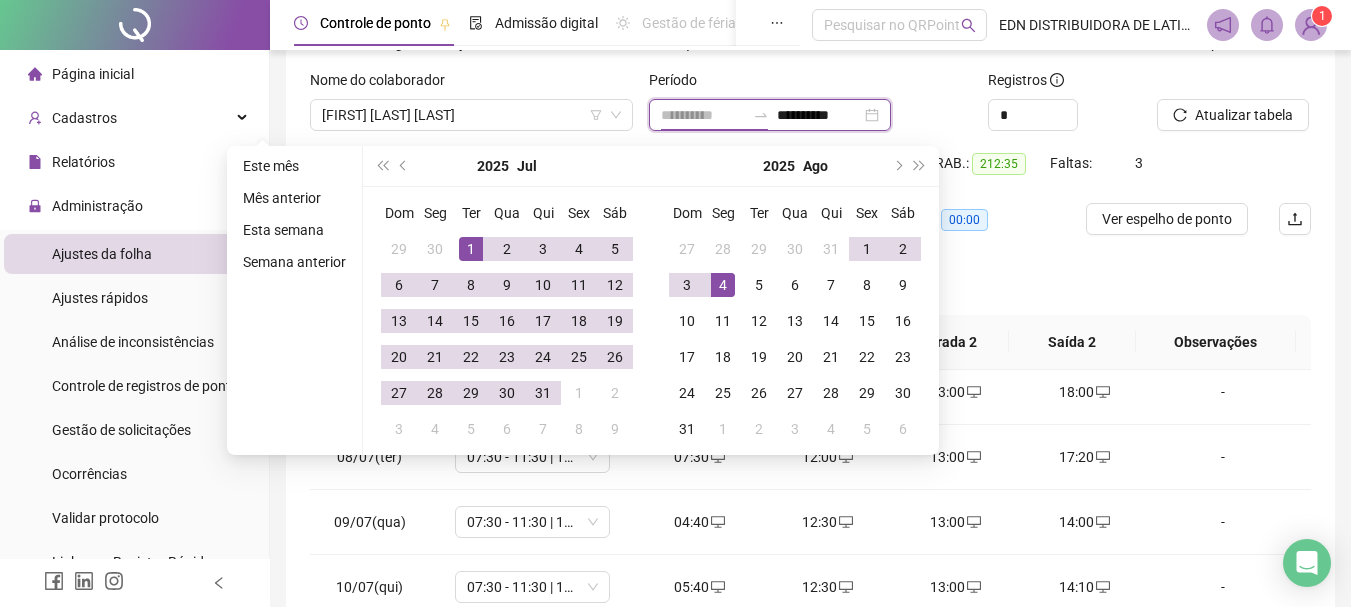 type on "**********" 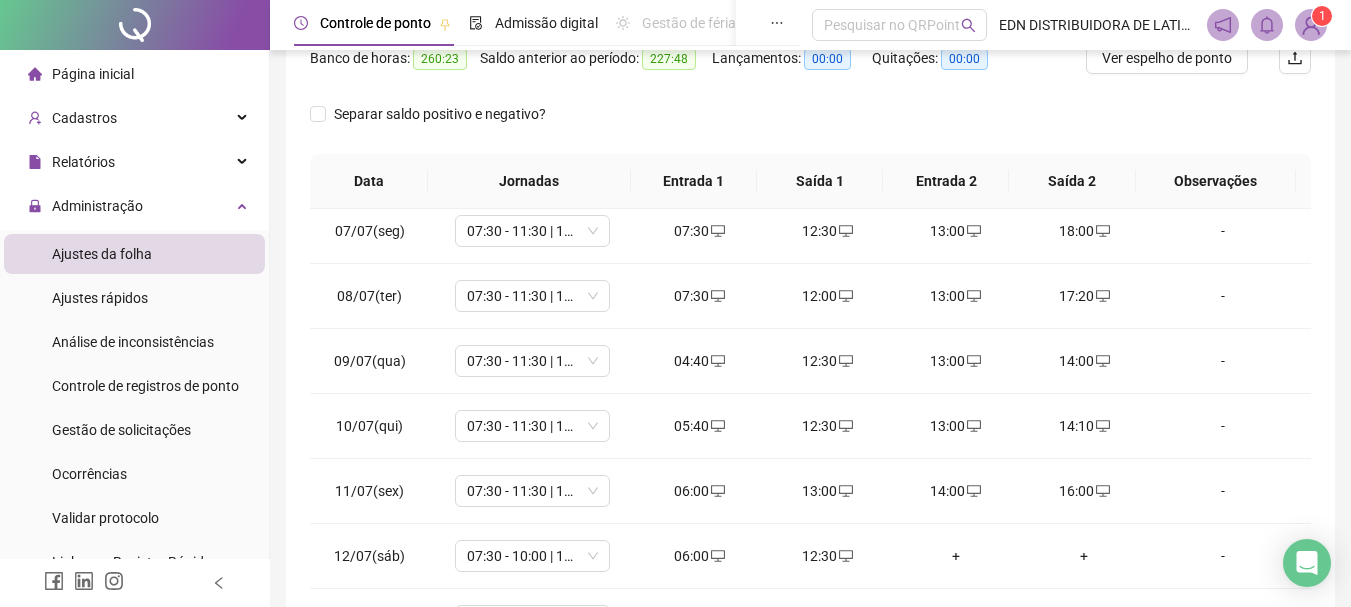 scroll, scrollTop: 415, scrollLeft: 0, axis: vertical 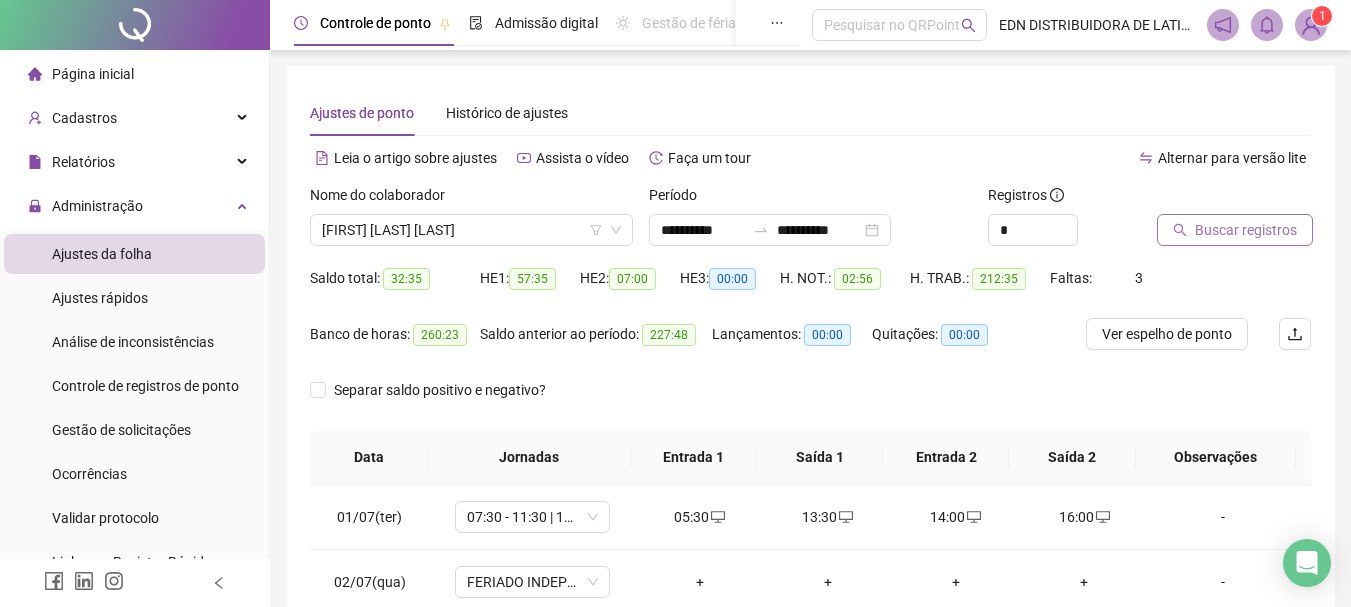 click on "Buscar registros" at bounding box center [1246, 230] 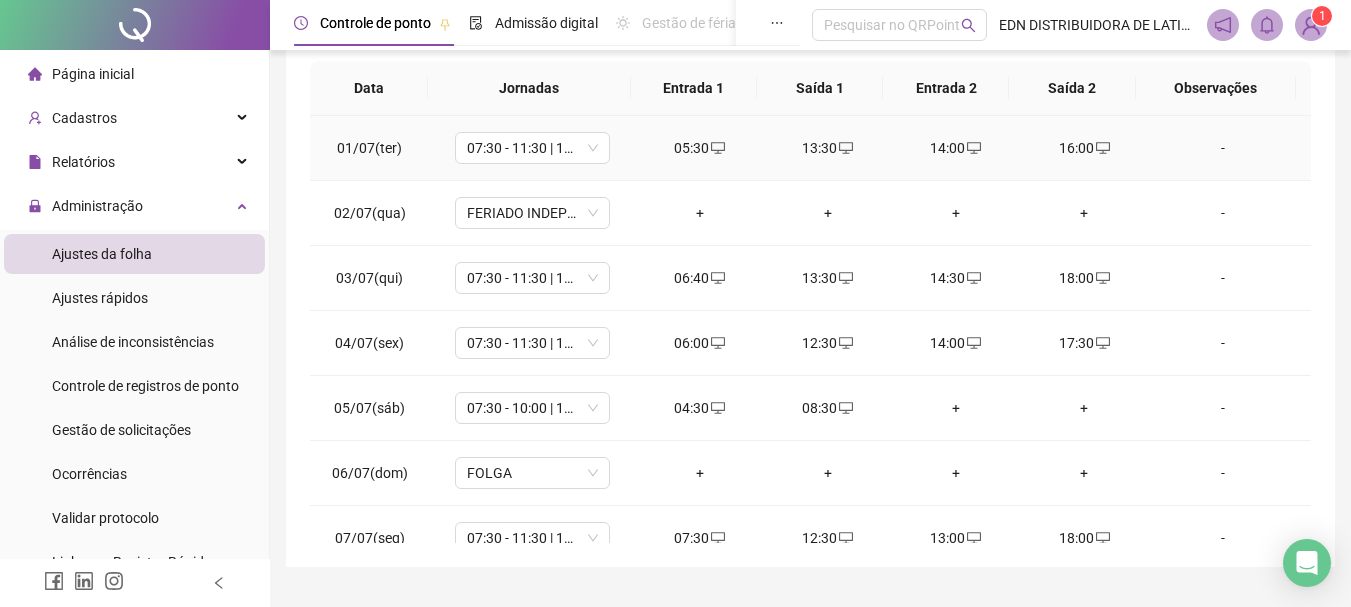 scroll, scrollTop: 415, scrollLeft: 0, axis: vertical 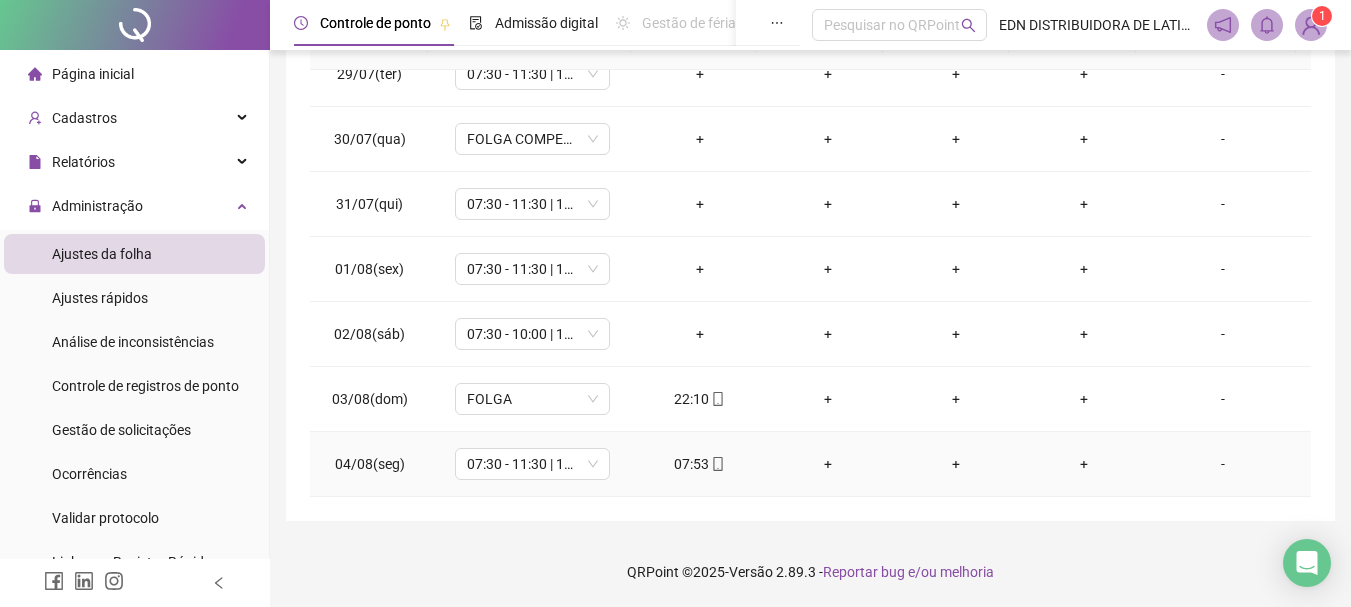 click on "+" at bounding box center (828, 464) 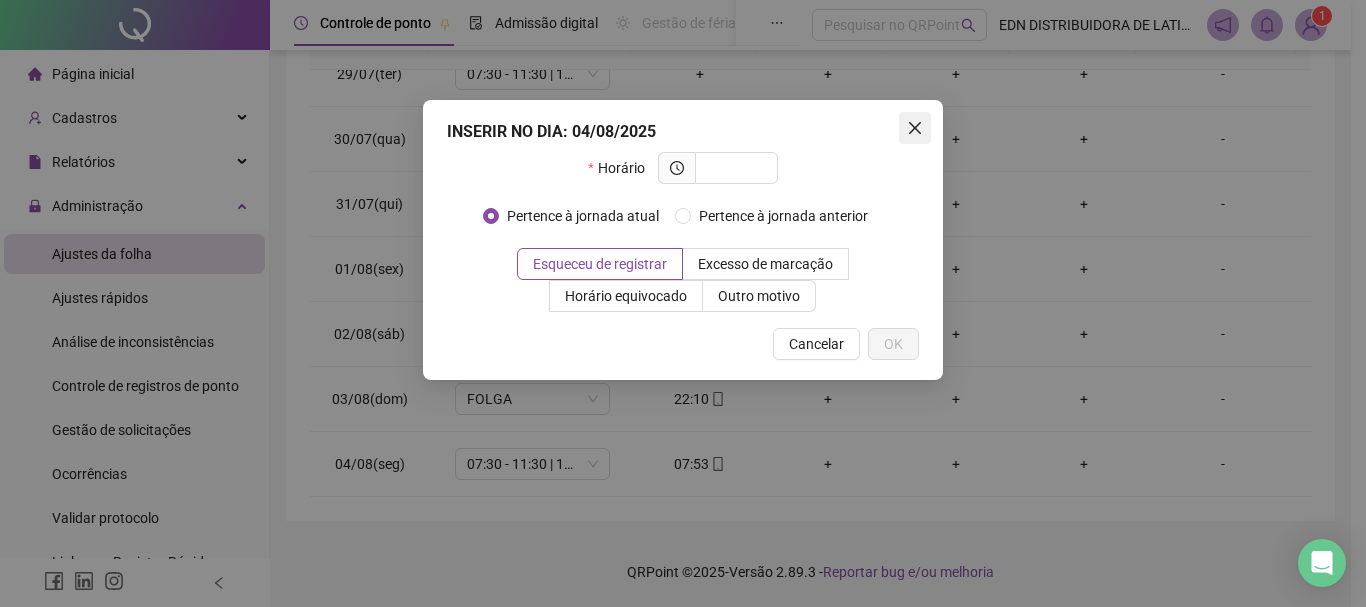 click 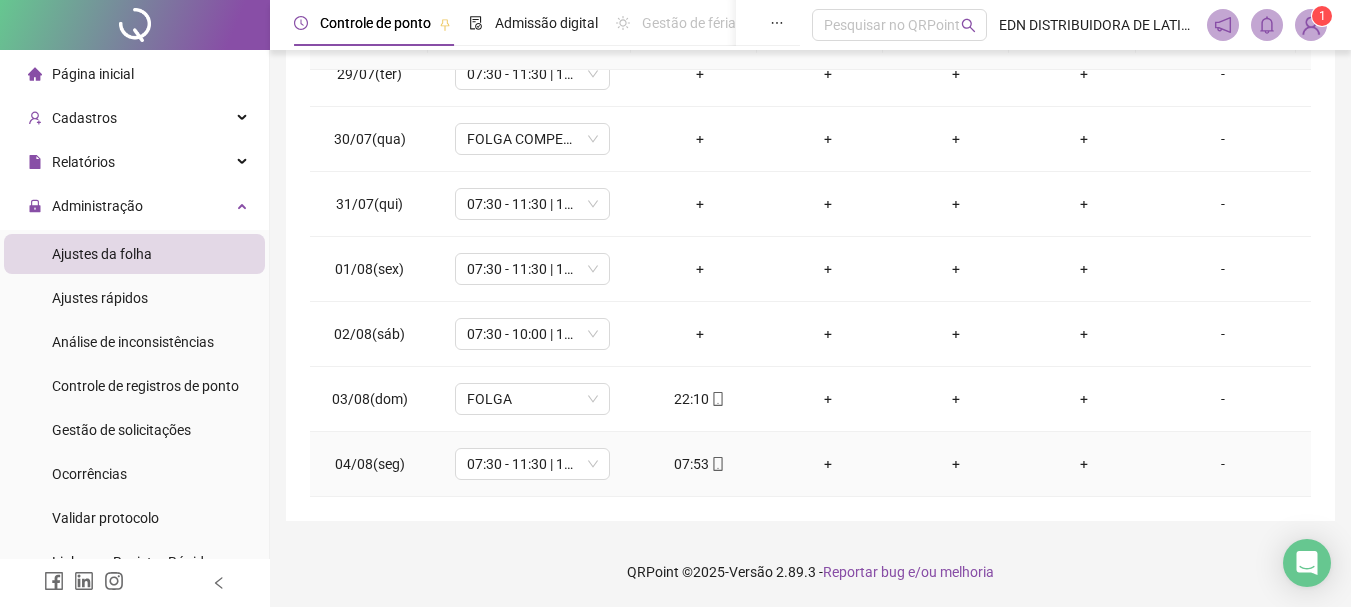 click on "07:53" at bounding box center (700, 464) 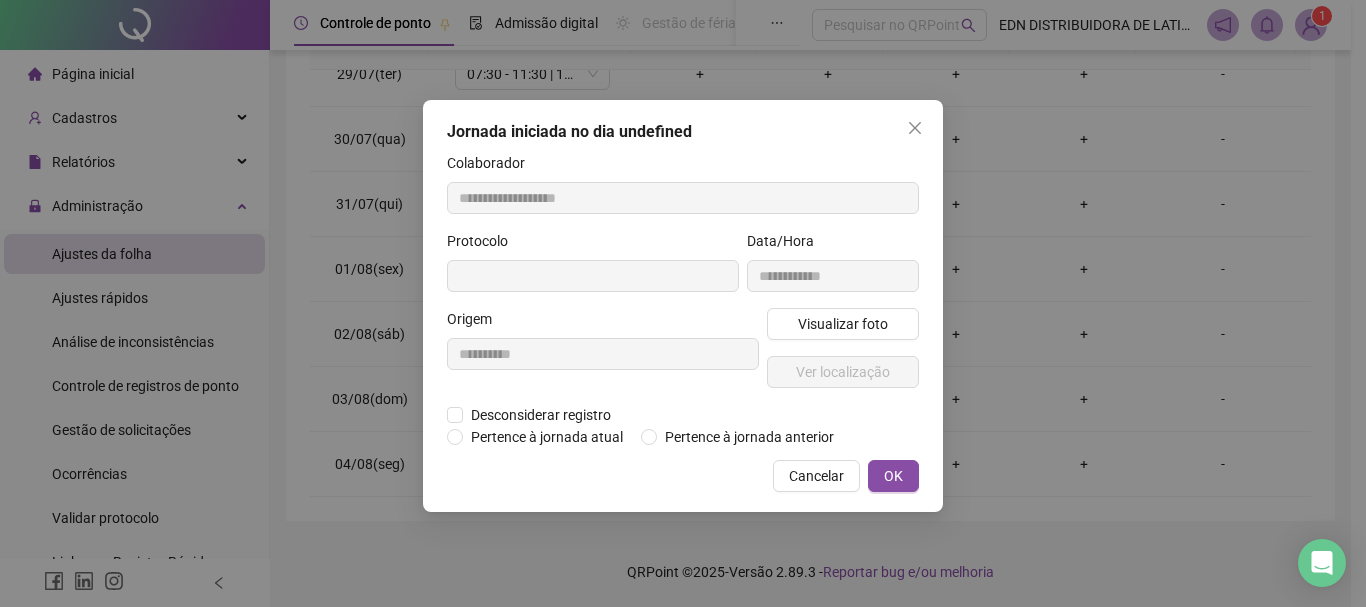 type on "**********" 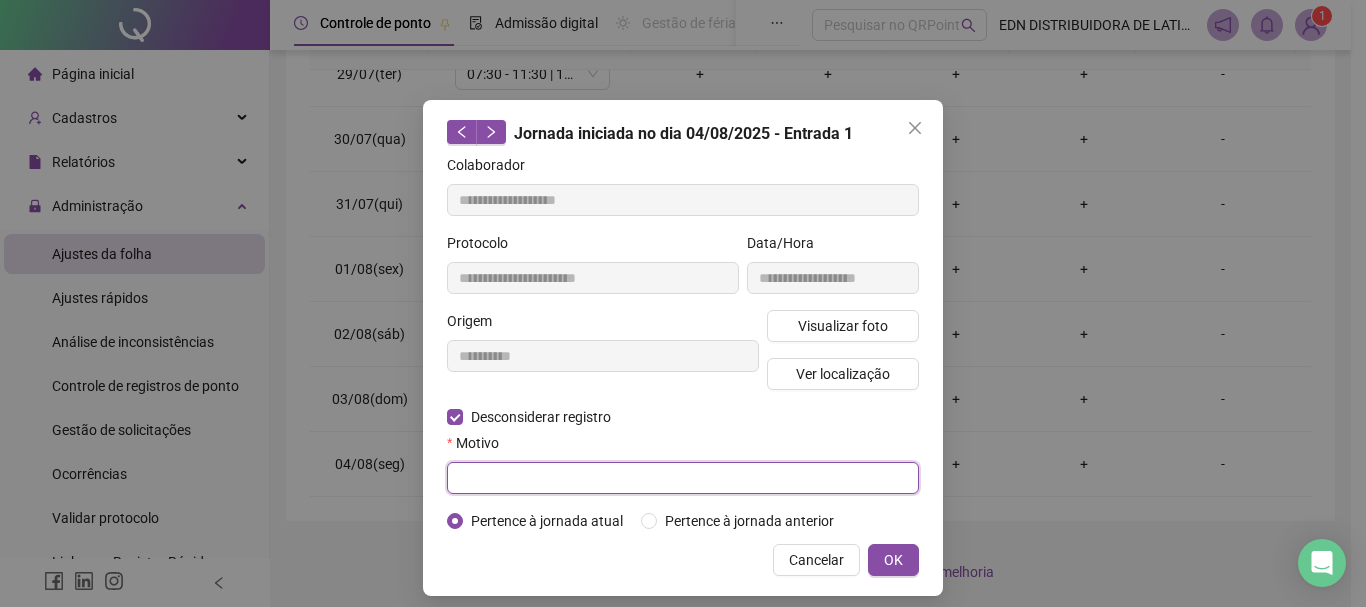 click at bounding box center [683, 478] 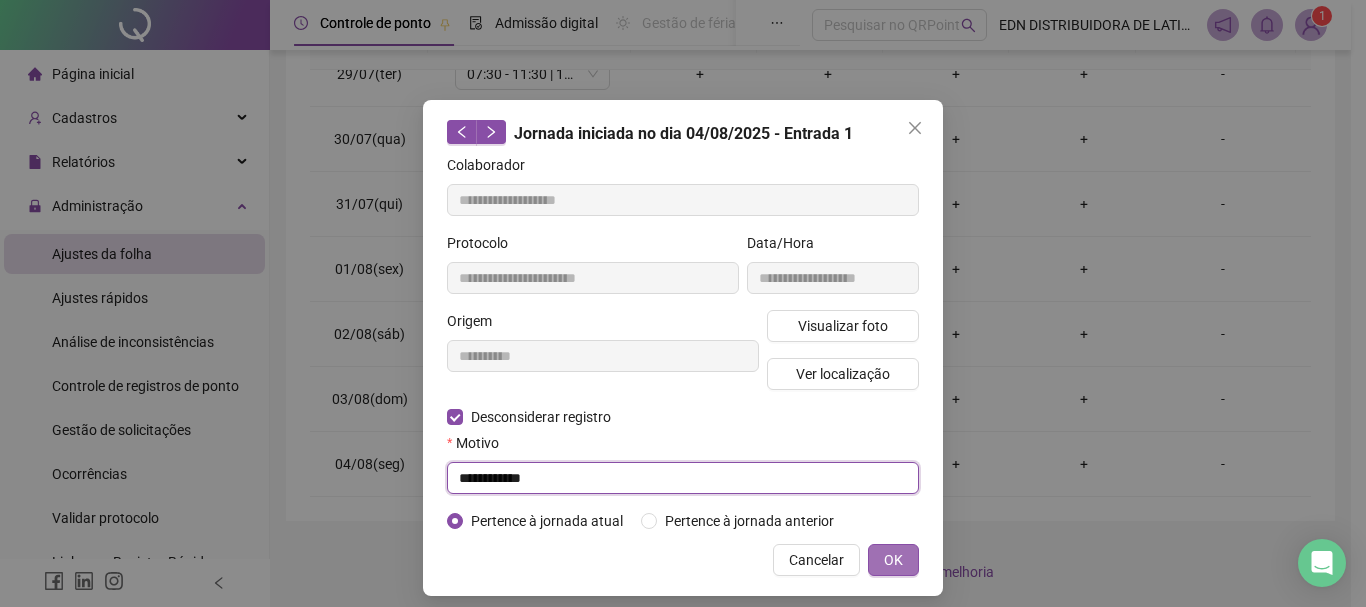 type on "**********" 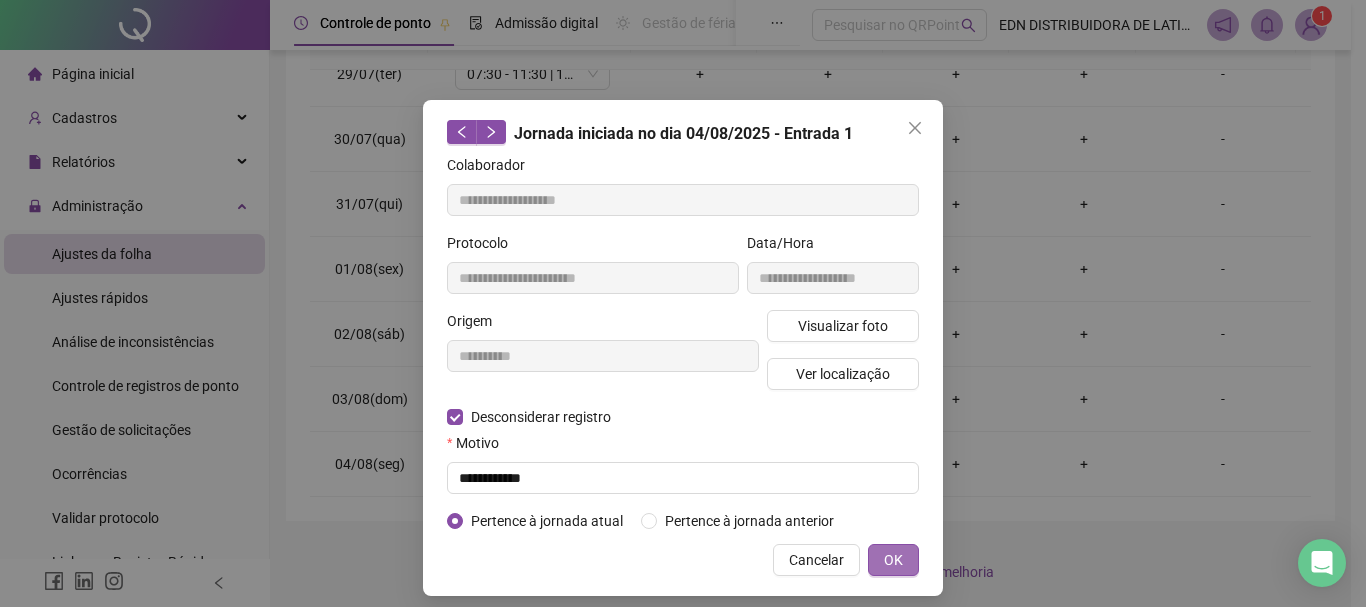 click on "OK" at bounding box center [893, 560] 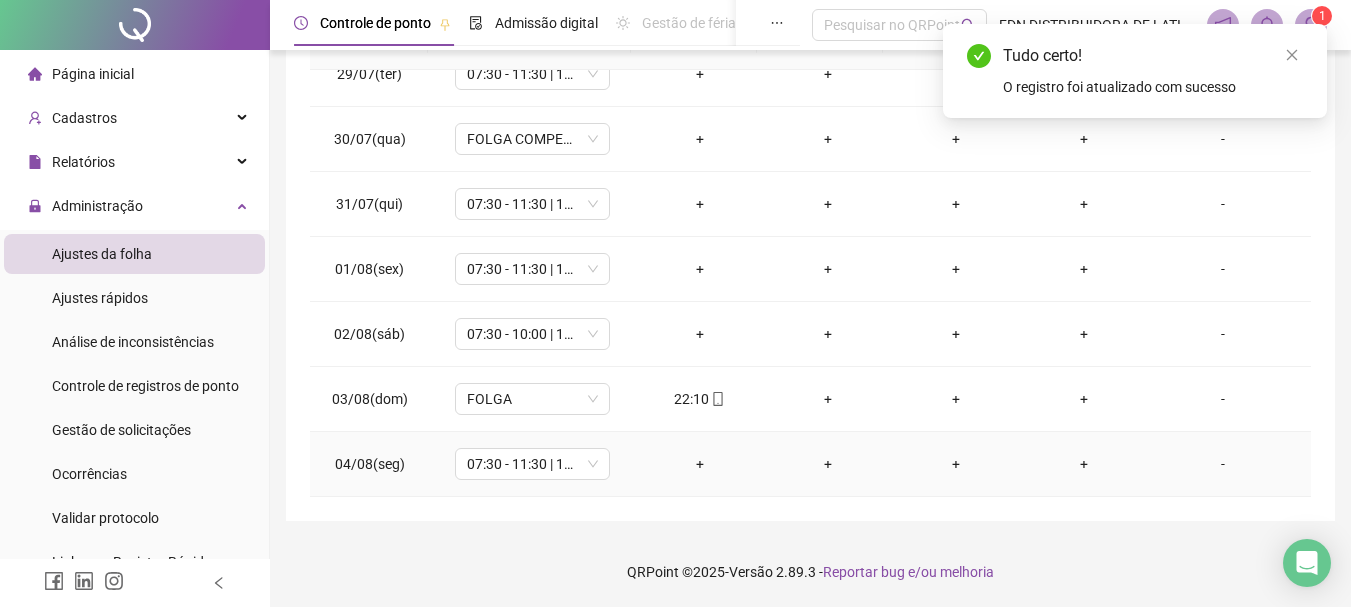 click on "+" at bounding box center [700, 464] 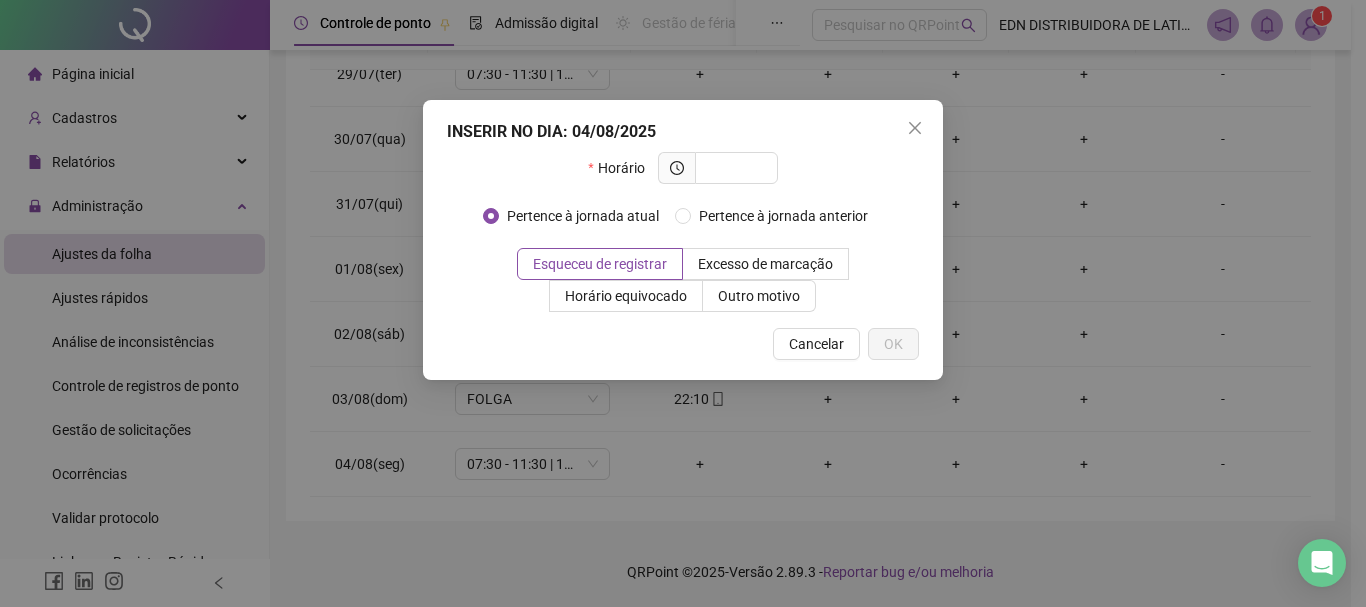 drag, startPoint x: 926, startPoint y: 116, endPoint x: 620, endPoint y: 494, distance: 486.33322 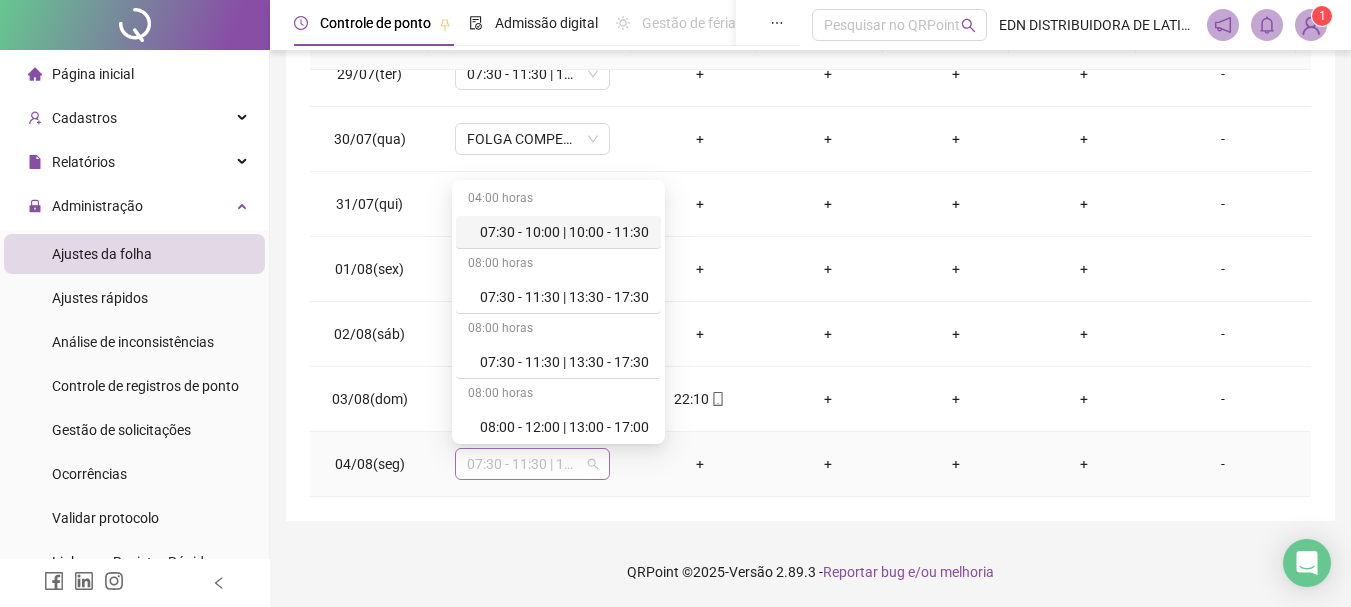 click on "07:30 - 11:30 | 13:30 - 17:30" at bounding box center [532, 464] 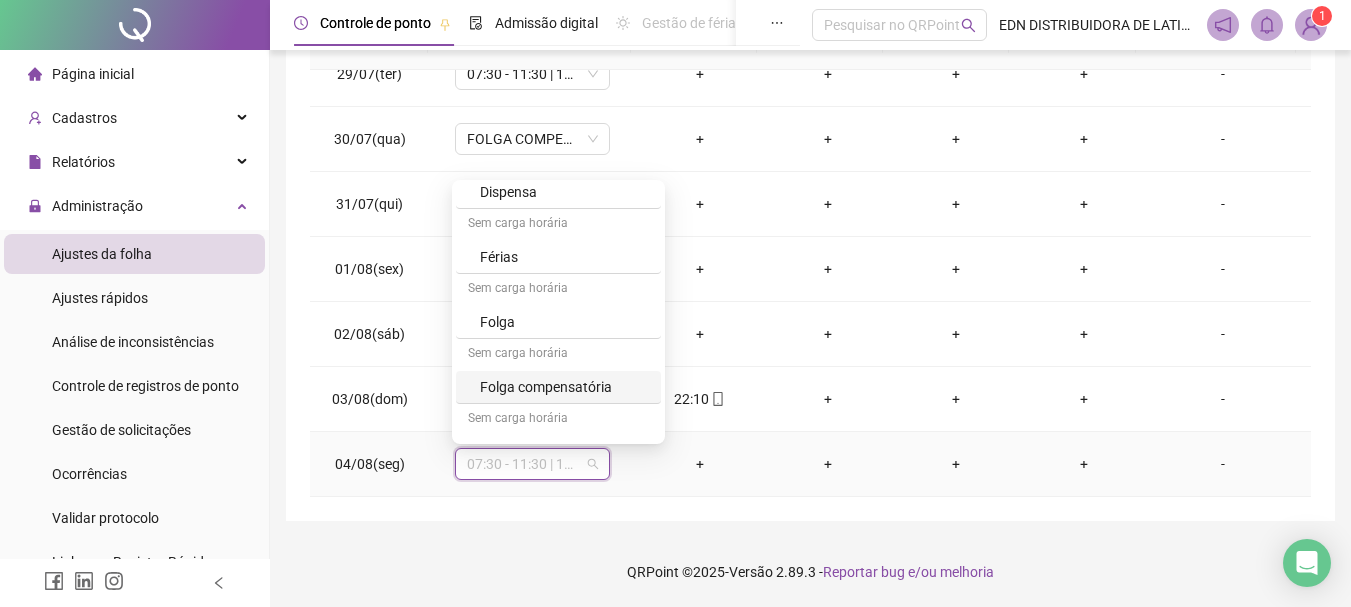 scroll, scrollTop: 329, scrollLeft: 0, axis: vertical 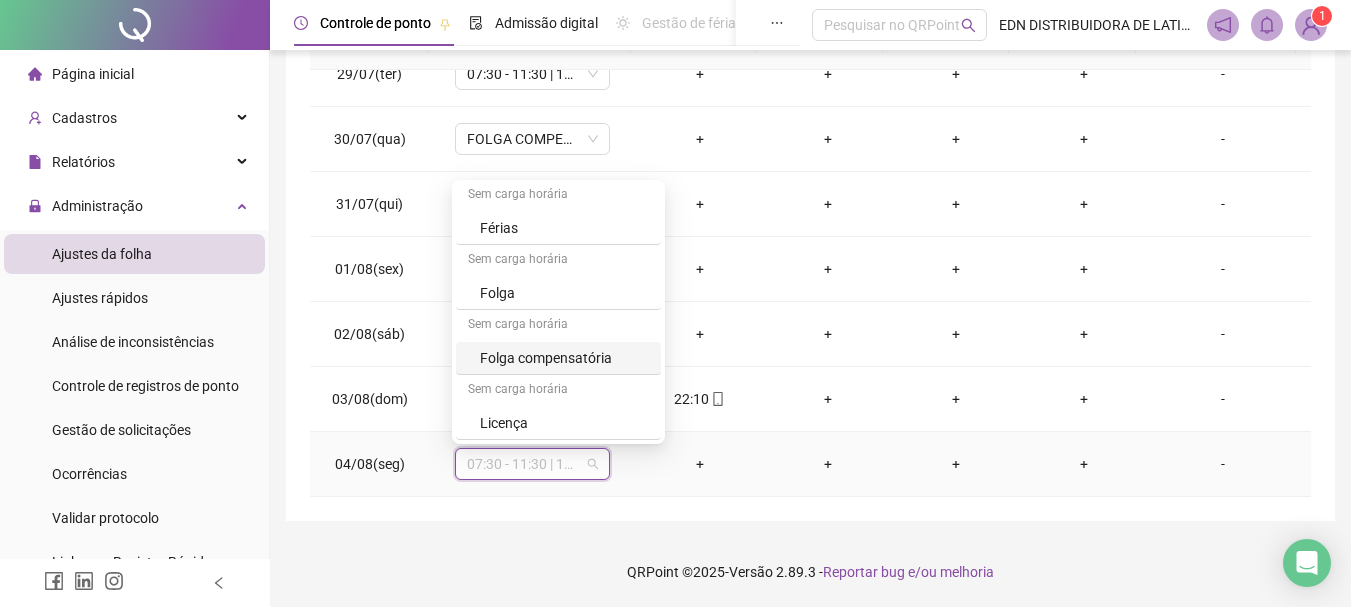 click on "Folga compensatória" at bounding box center (564, 358) 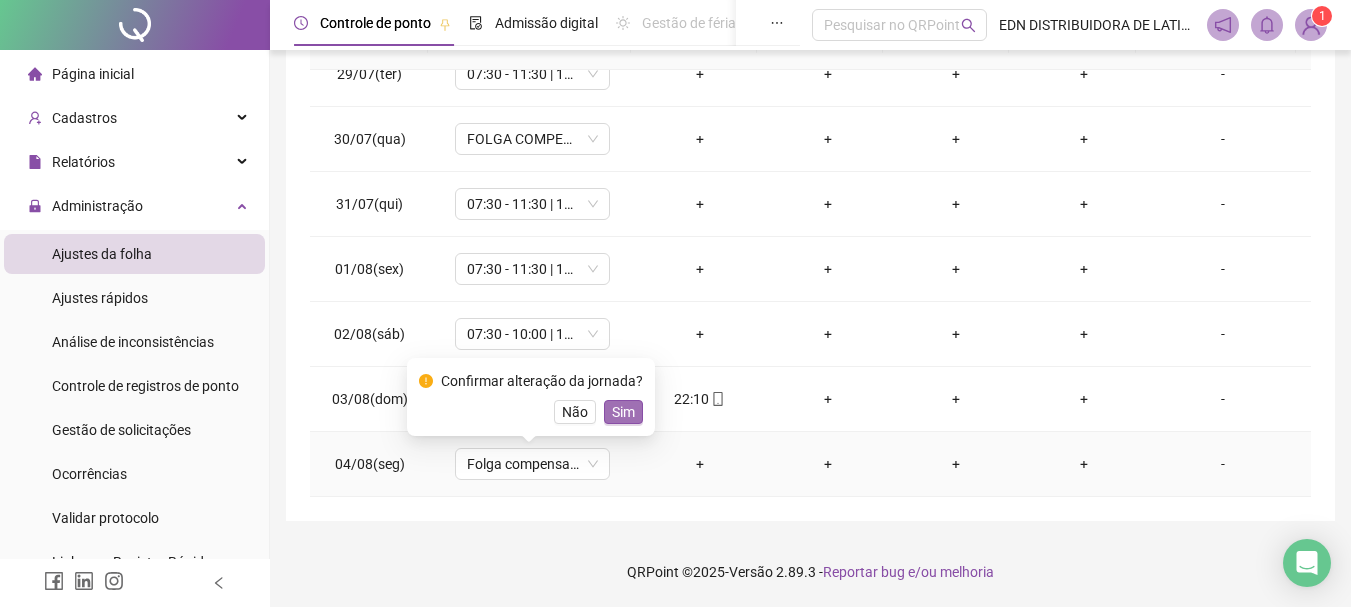 click on "Sim" at bounding box center [623, 412] 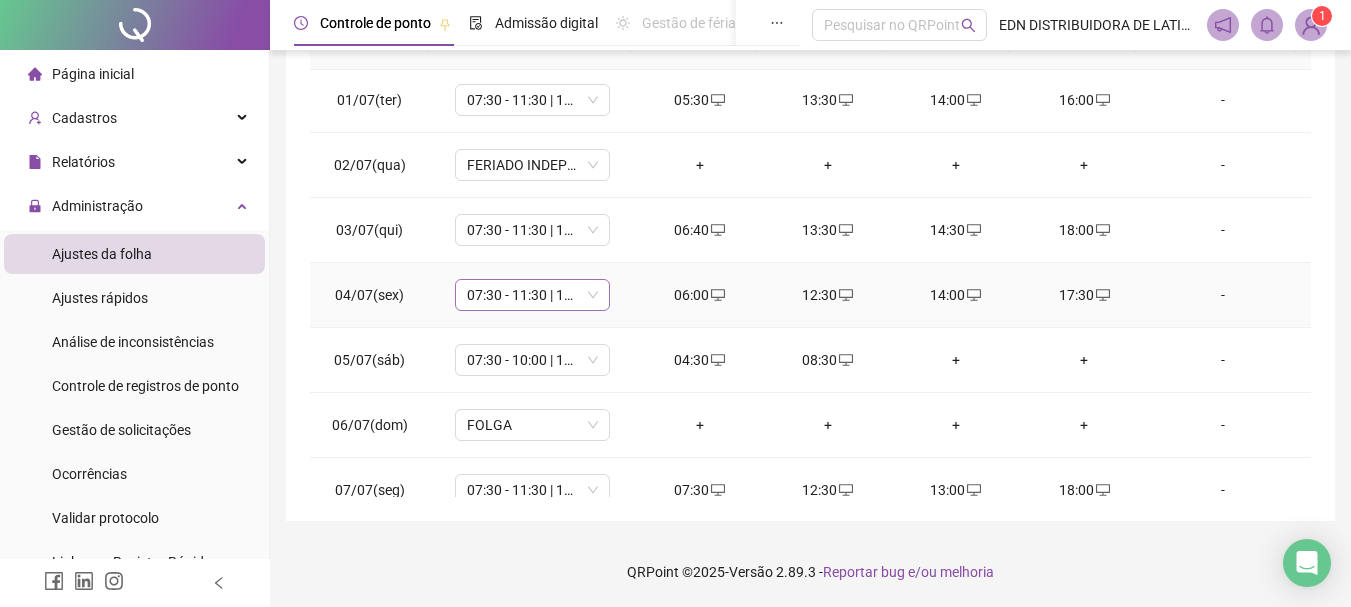 scroll, scrollTop: 0, scrollLeft: 0, axis: both 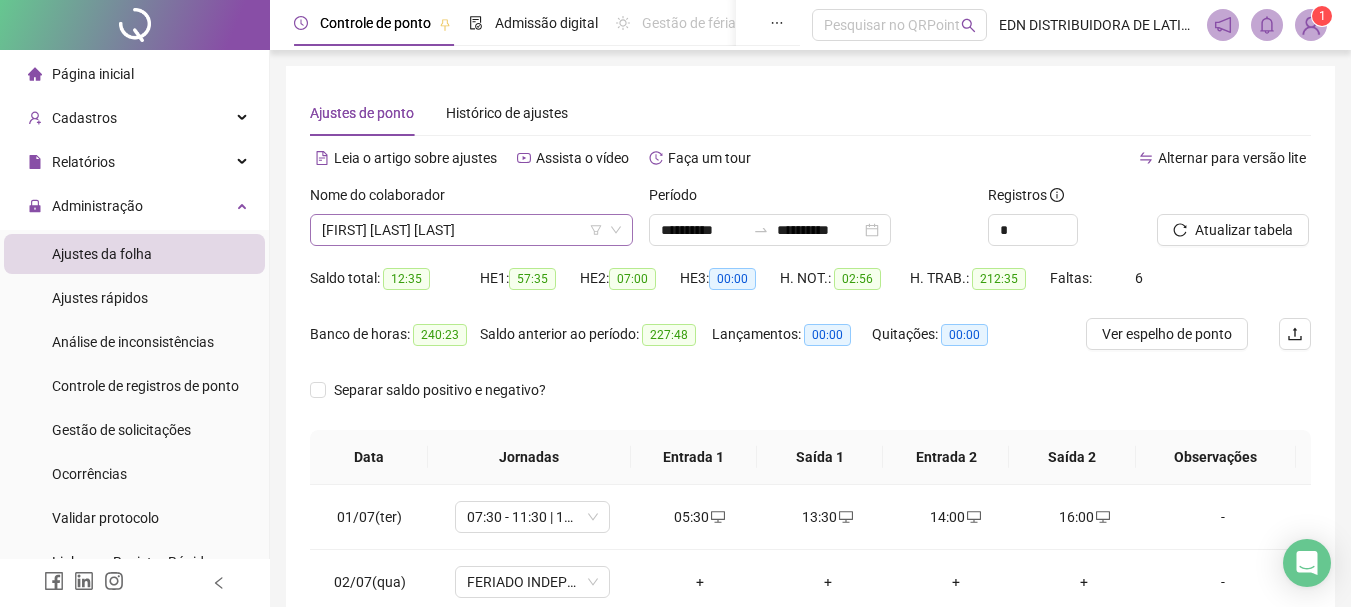 click on "[FIRST] [LAST] [LAST]" at bounding box center (471, 230) 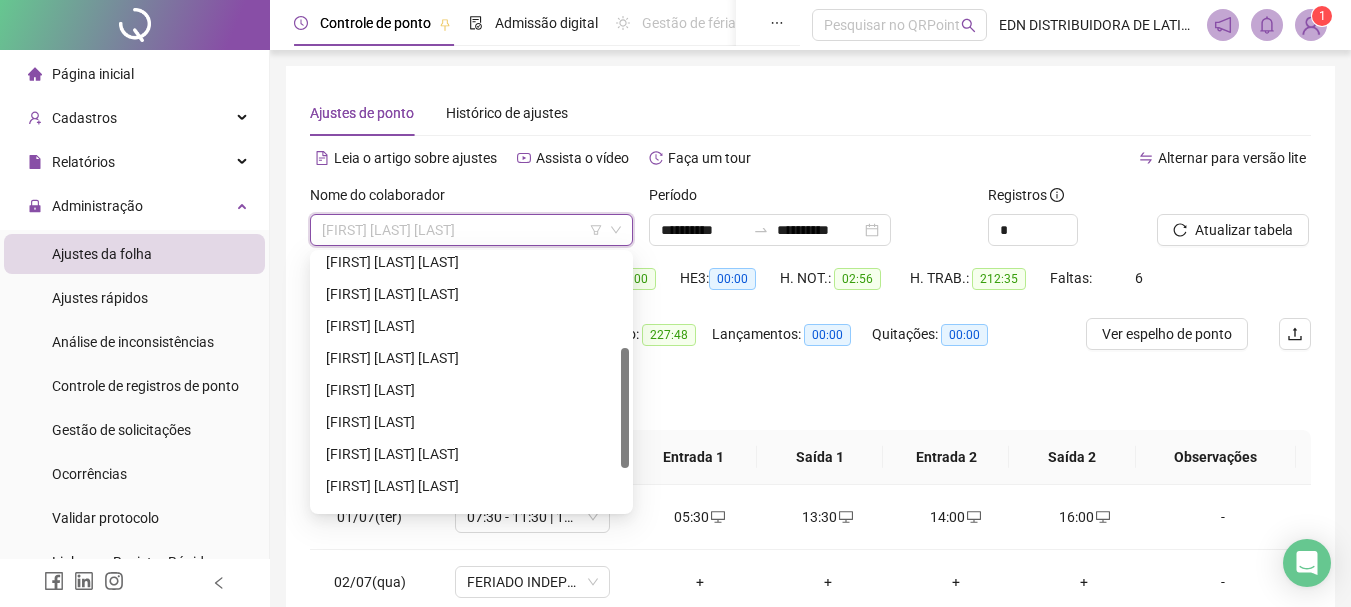 scroll, scrollTop: 288, scrollLeft: 0, axis: vertical 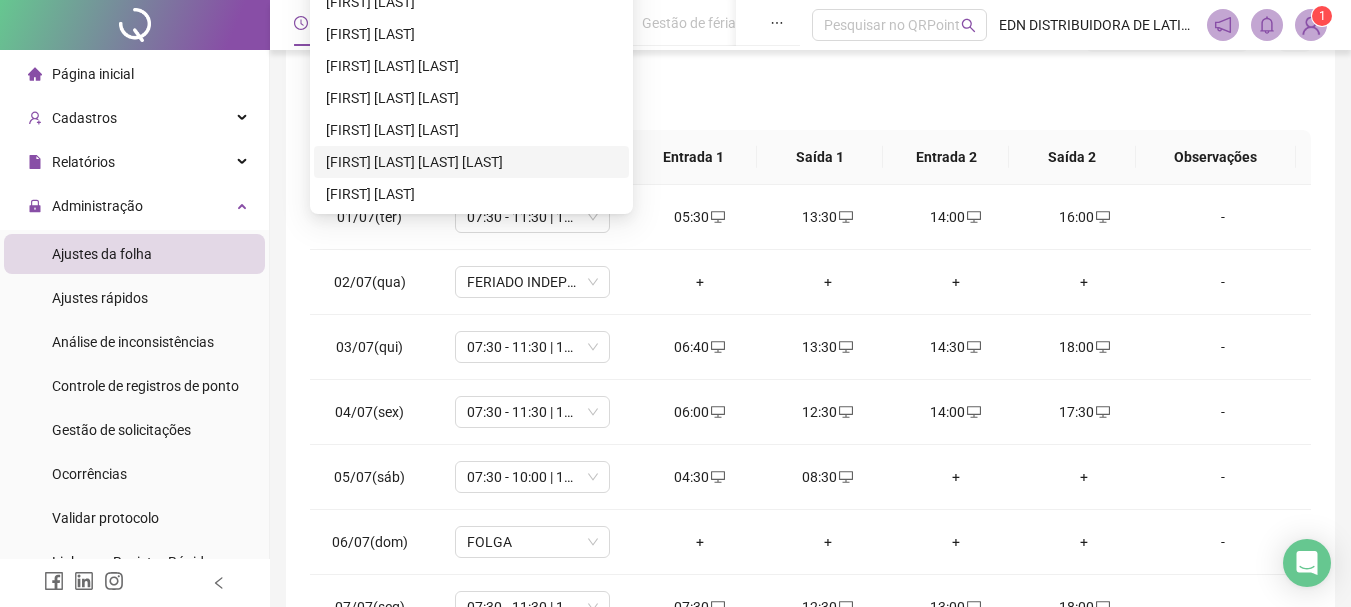 click on "[FIRST] [LAST] [LAST] [LAST]" at bounding box center (471, 162) 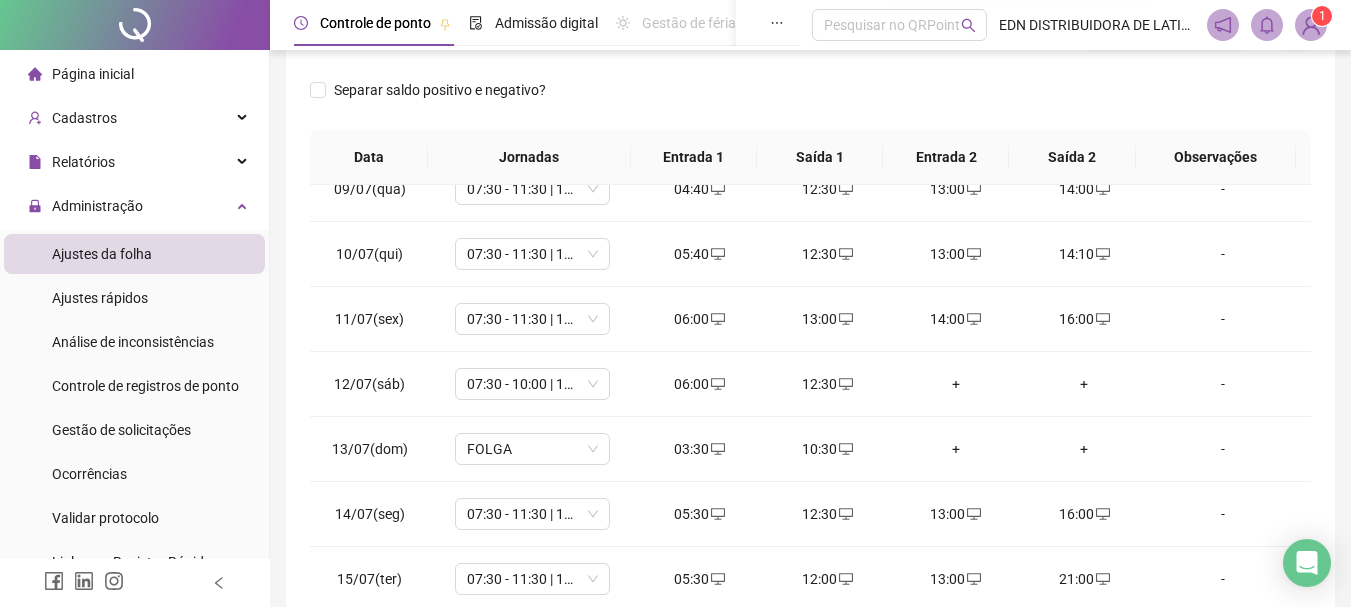 scroll, scrollTop: 0, scrollLeft: 0, axis: both 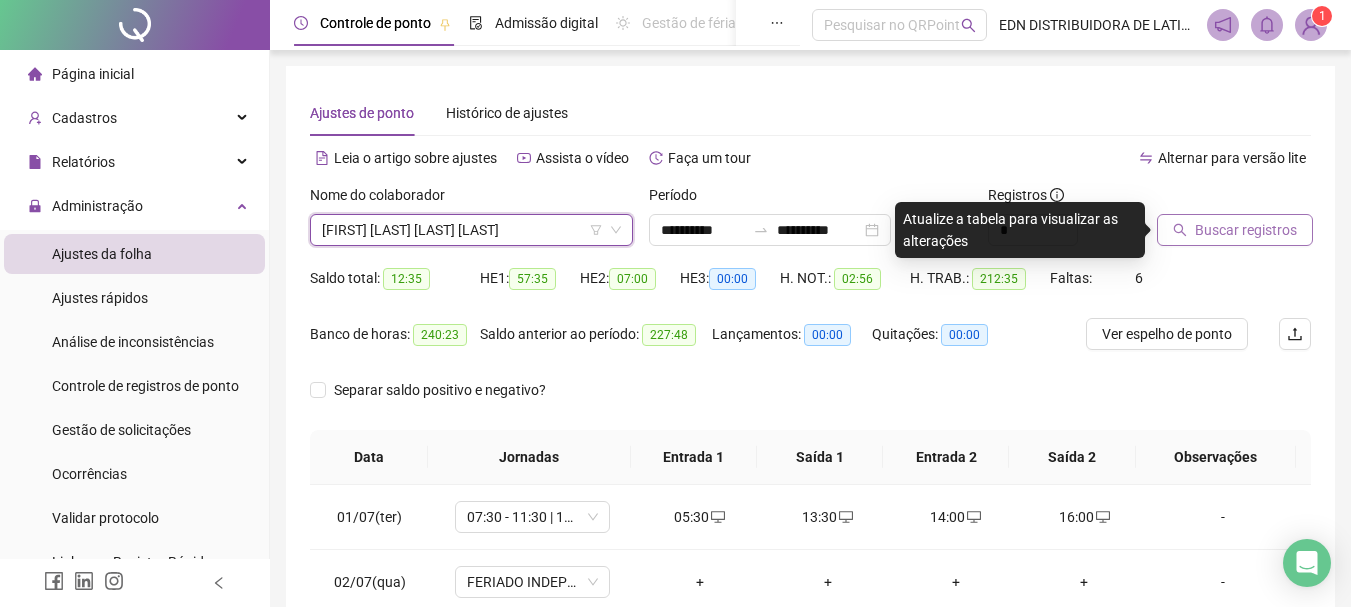 click on "Buscar registros" at bounding box center (1246, 230) 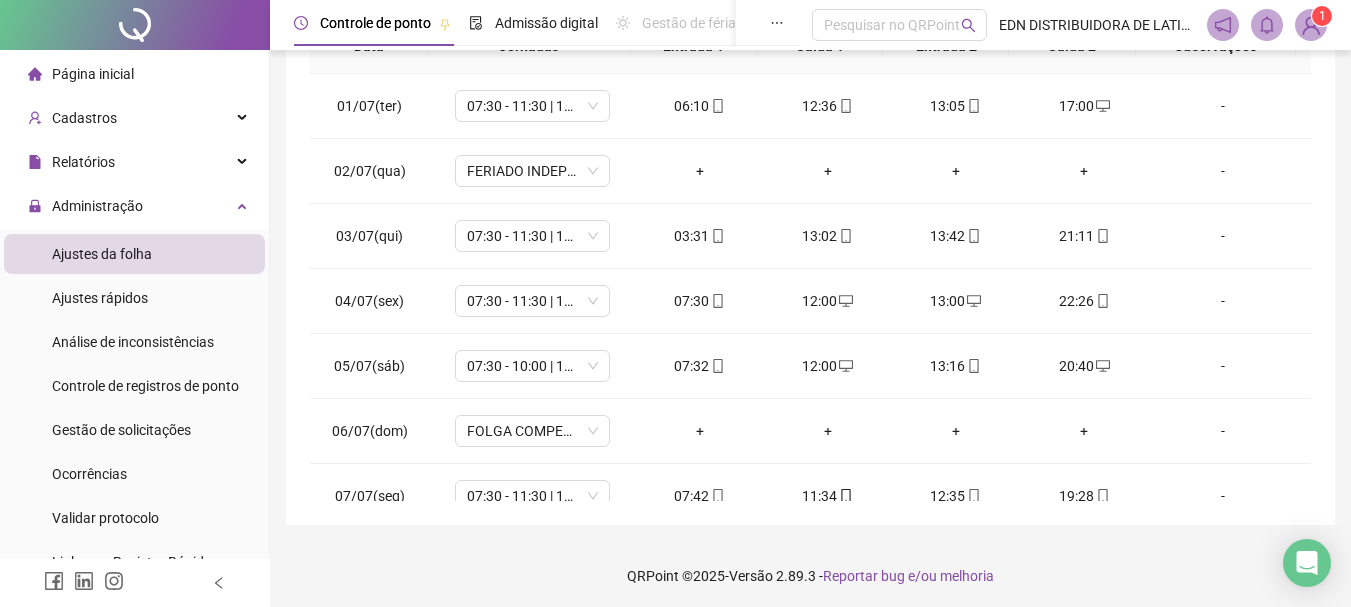 scroll, scrollTop: 415, scrollLeft: 0, axis: vertical 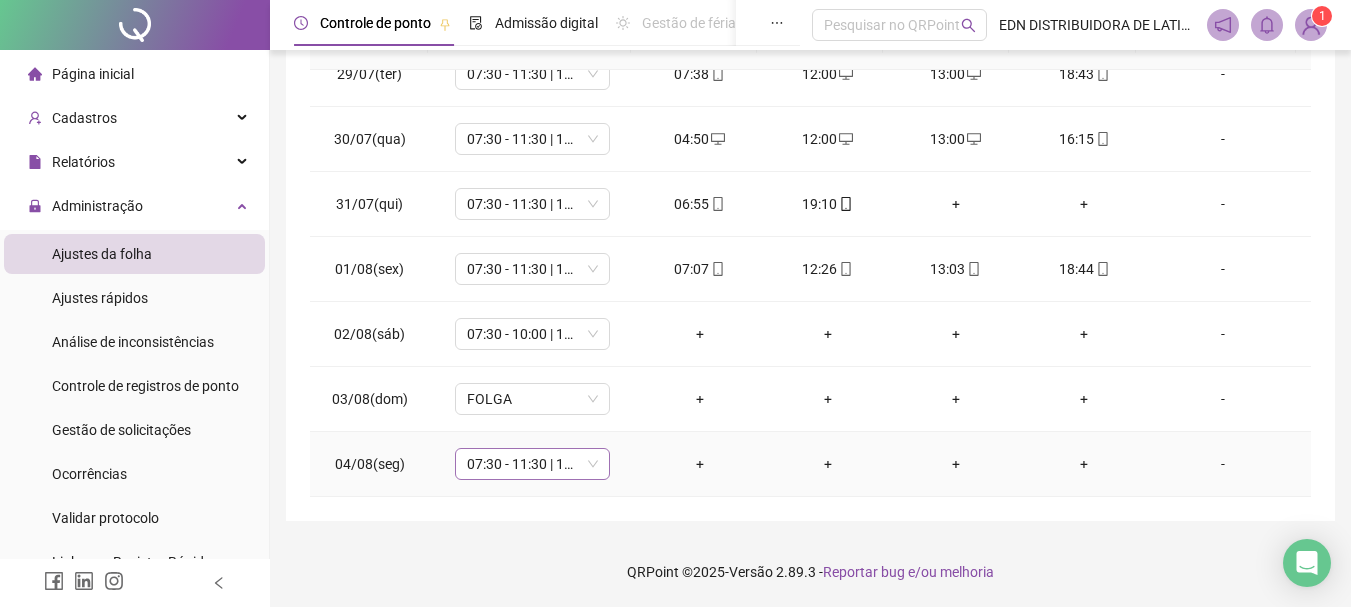 click on "07:30 - 11:30 | 13:30 - 17:30" at bounding box center (532, 464) 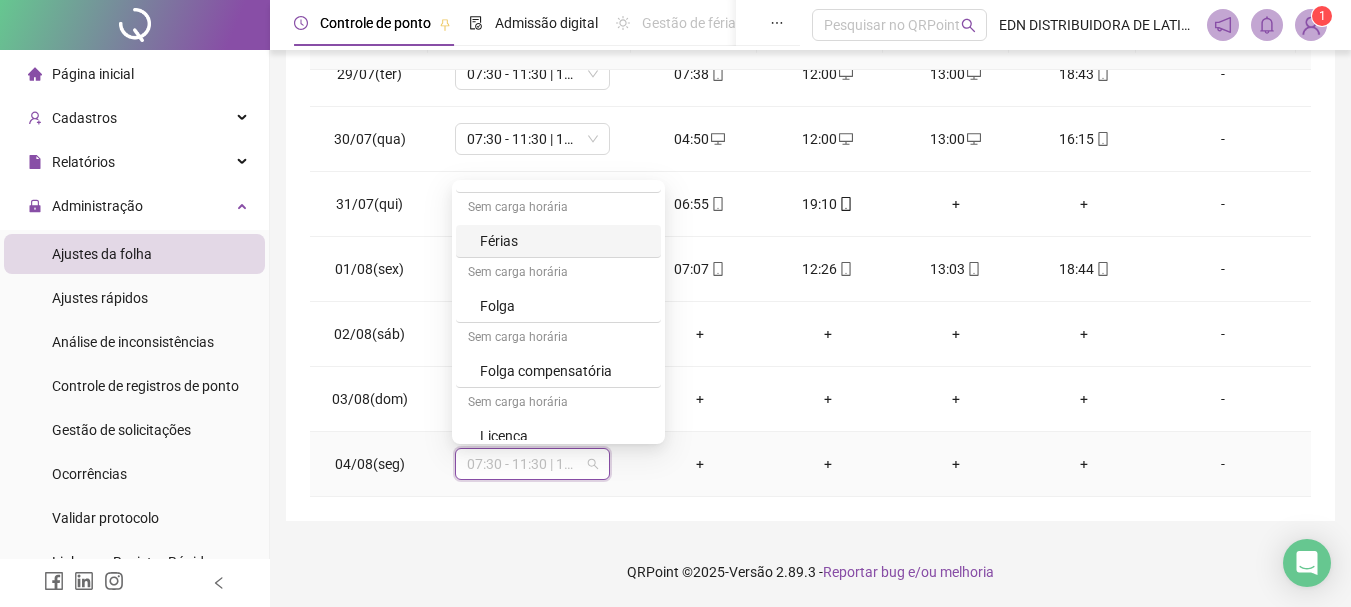scroll, scrollTop: 329, scrollLeft: 0, axis: vertical 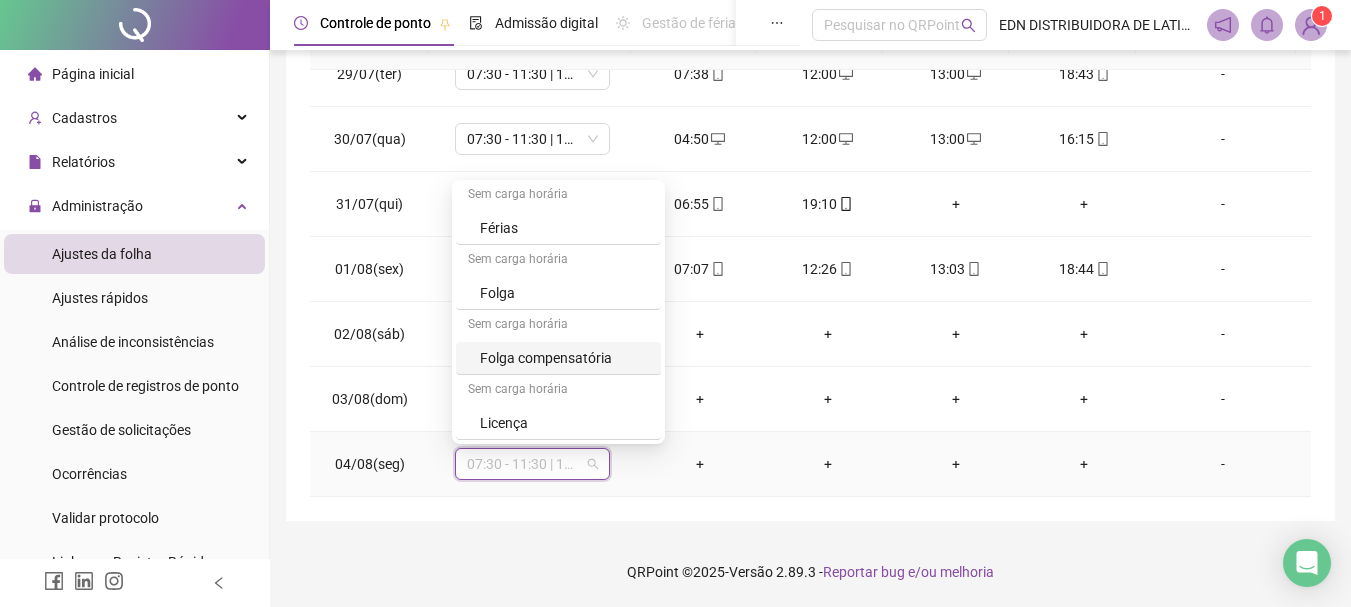 drag, startPoint x: 525, startPoint y: 361, endPoint x: 1206, endPoint y: 214, distance: 696.685 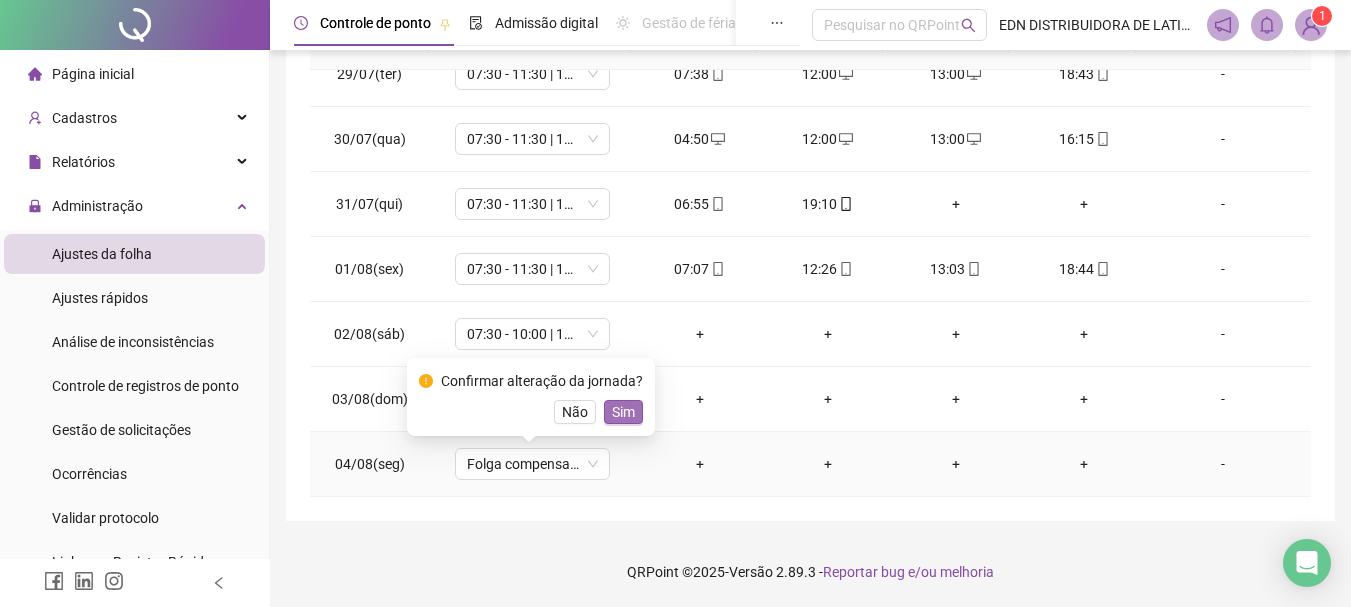 click on "Sim" at bounding box center (623, 412) 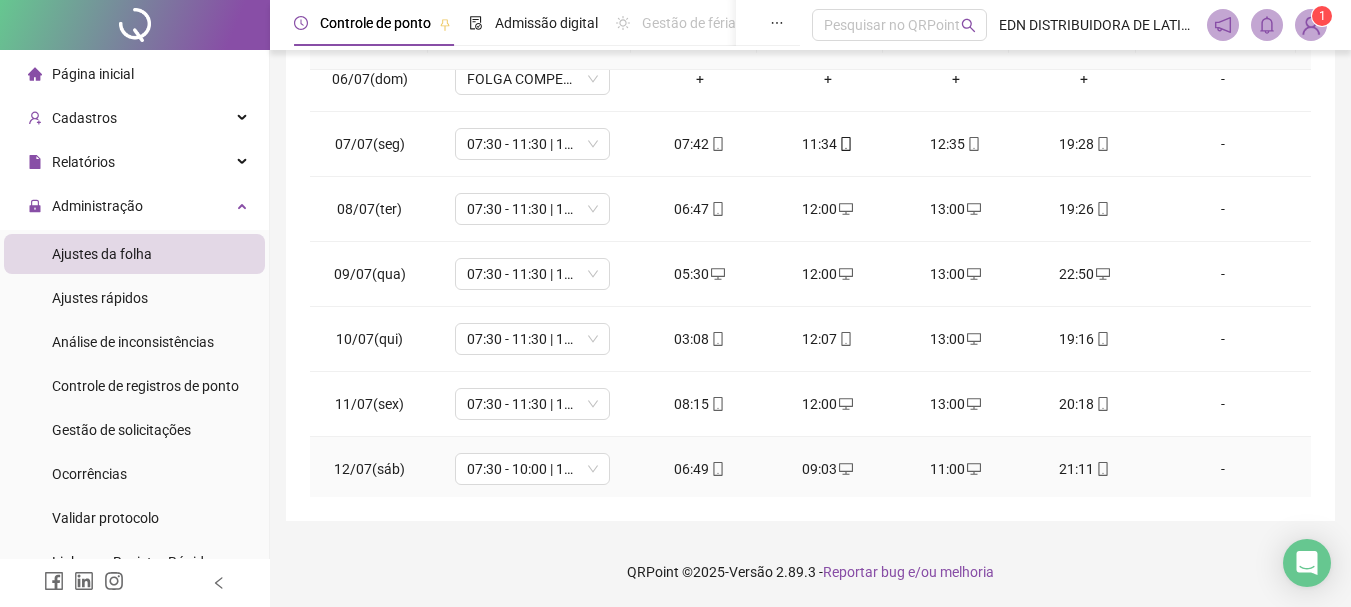 scroll, scrollTop: 0, scrollLeft: 0, axis: both 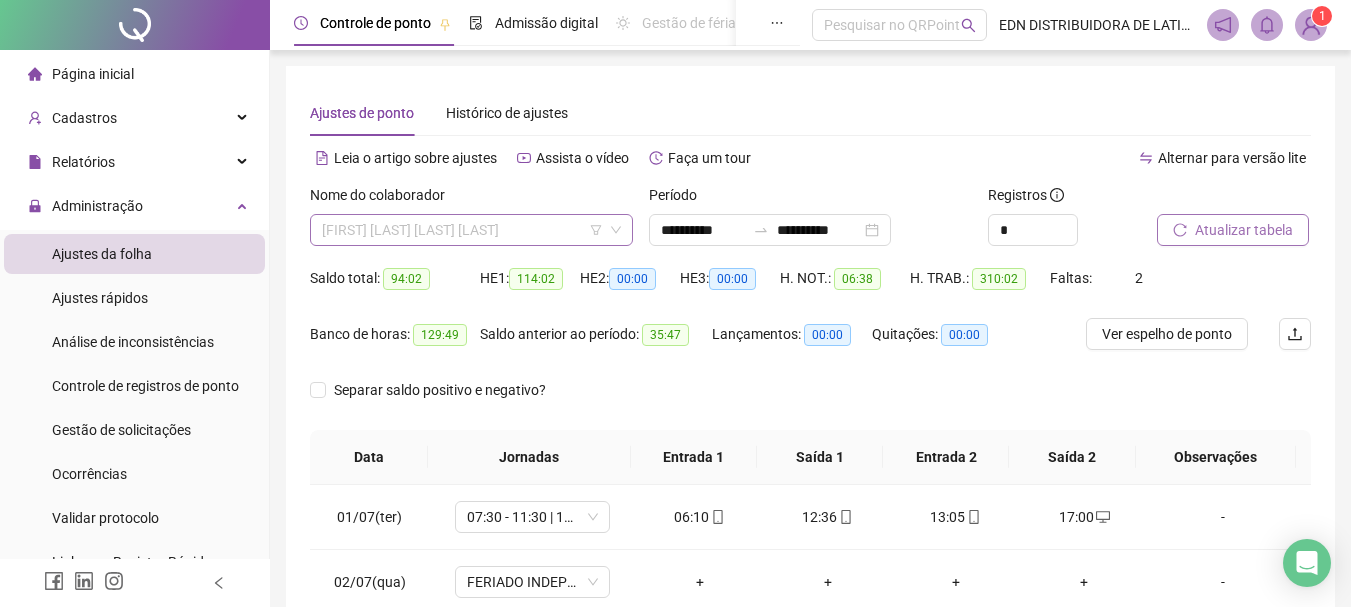 click on "[FIRST] [LAST] [LAST] [LAST]" at bounding box center [471, 230] 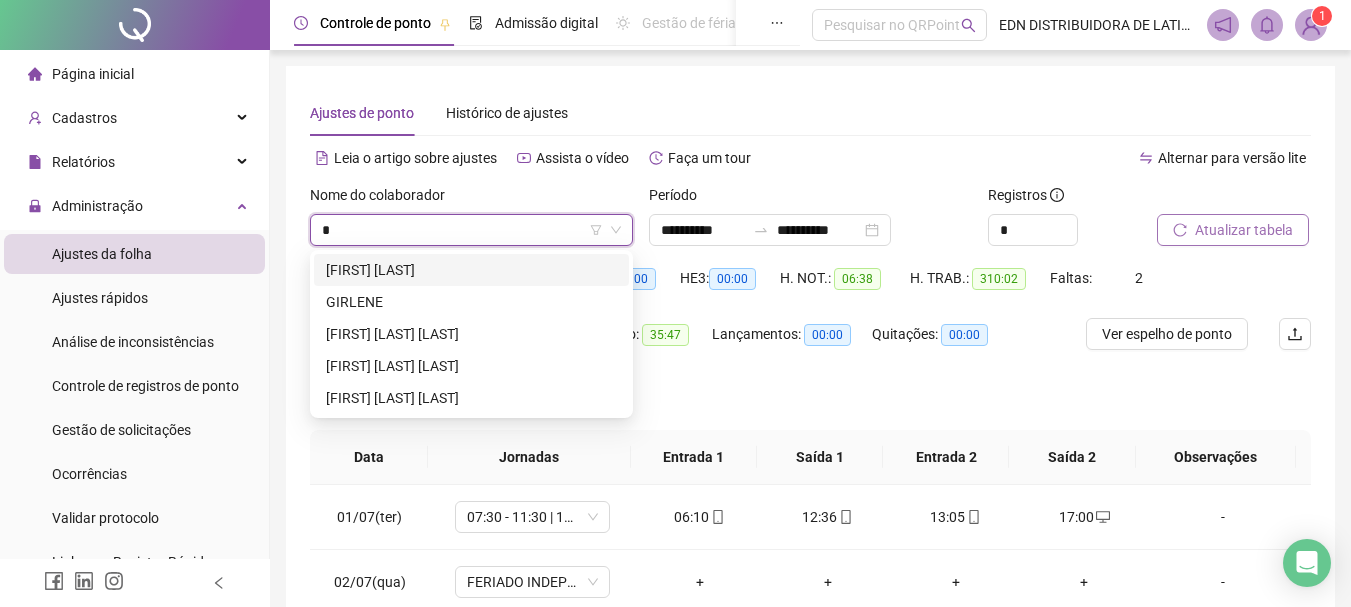 scroll, scrollTop: 0, scrollLeft: 0, axis: both 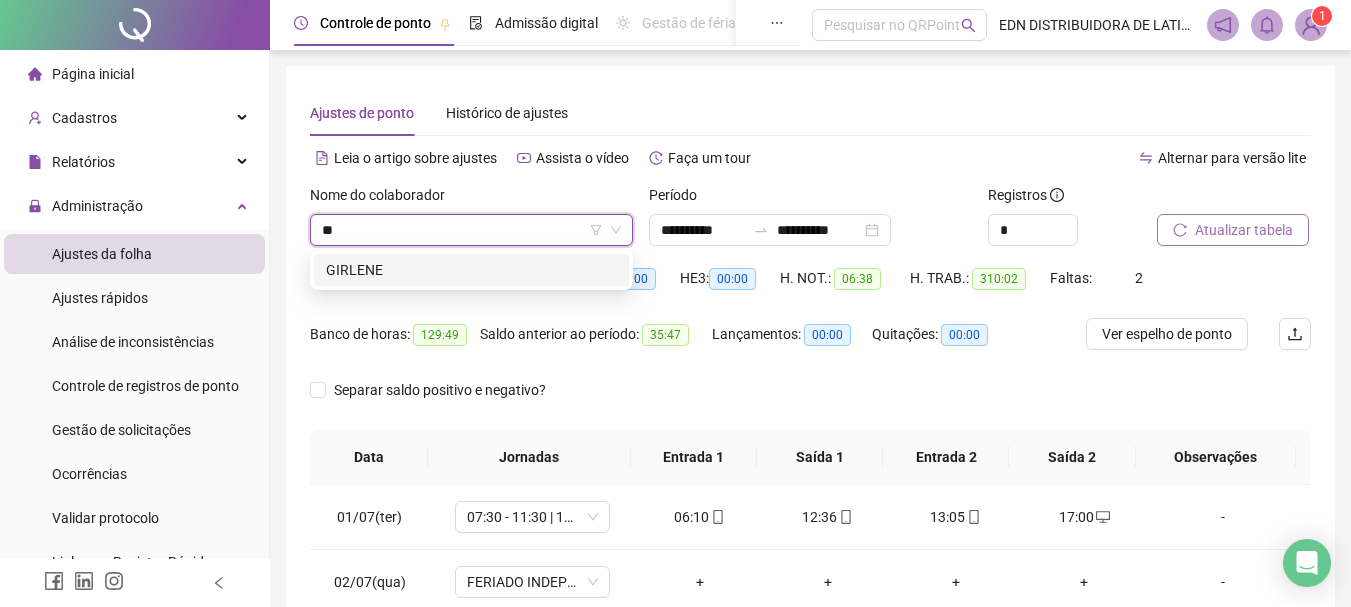 type on "*" 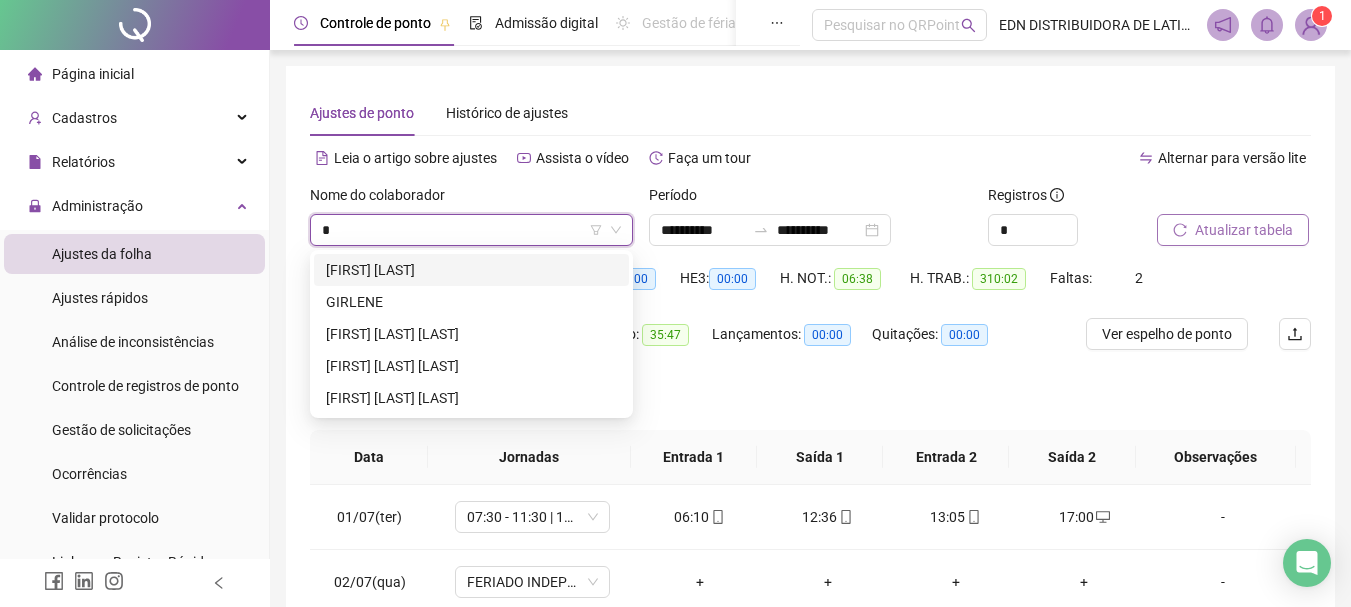 click on "[FIRST] [LAST]" at bounding box center (471, 270) 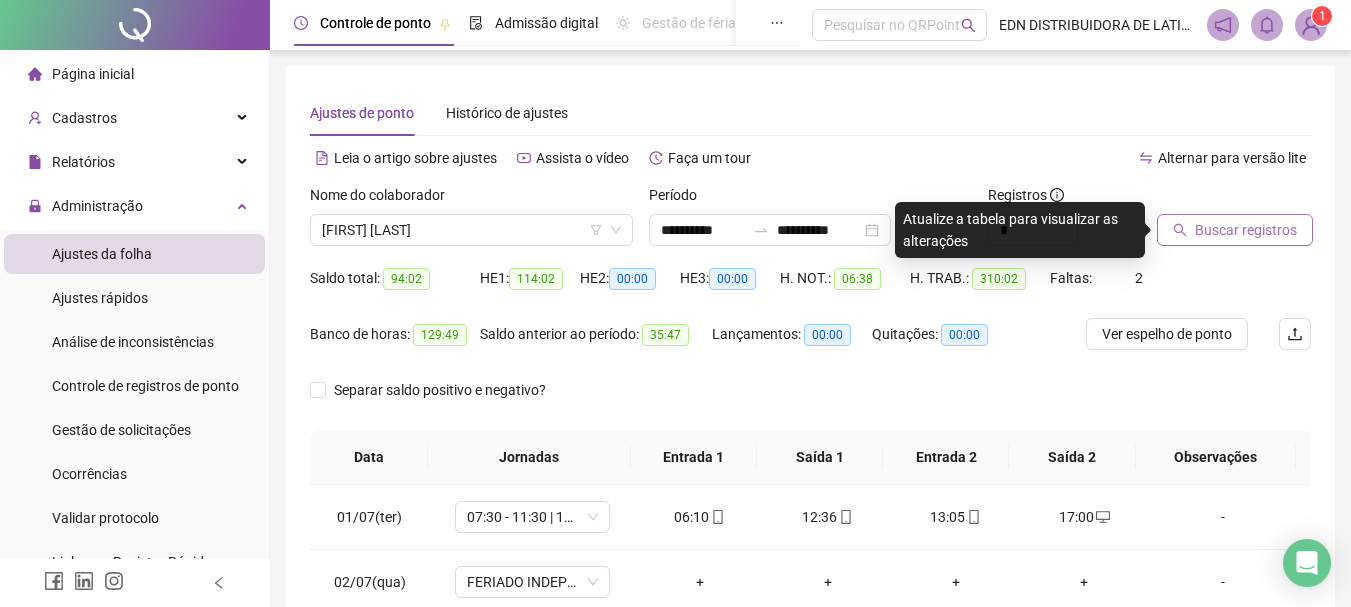 click on "Buscar registros" at bounding box center [1246, 230] 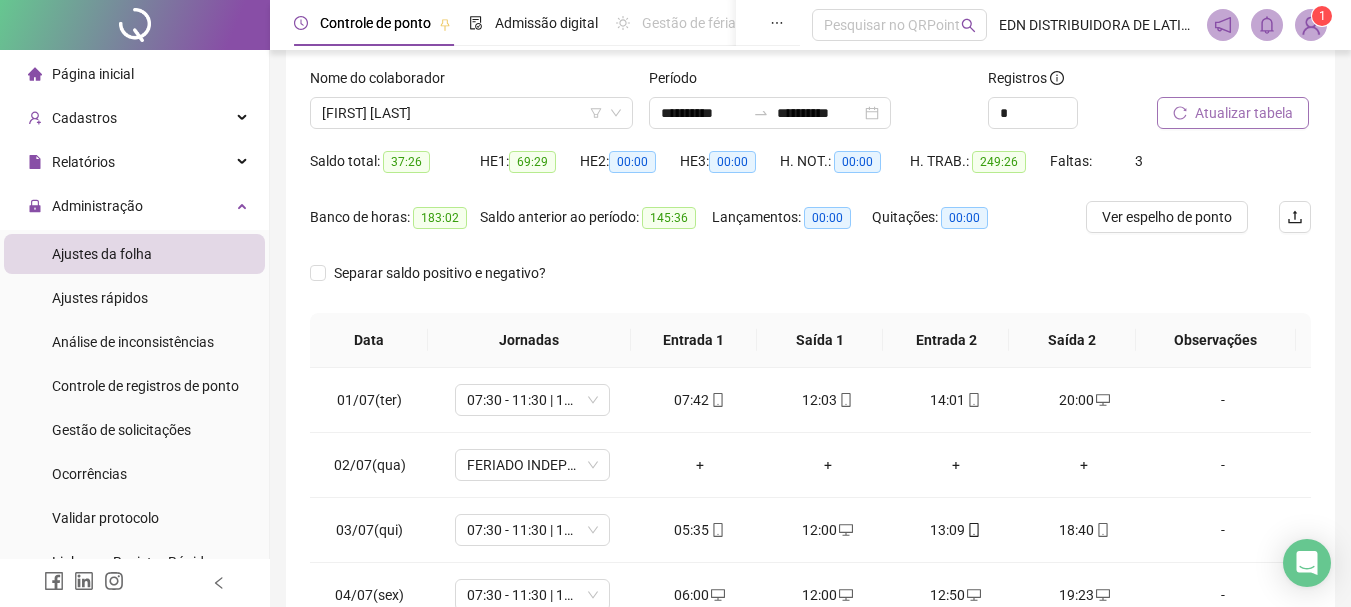 scroll, scrollTop: 415, scrollLeft: 0, axis: vertical 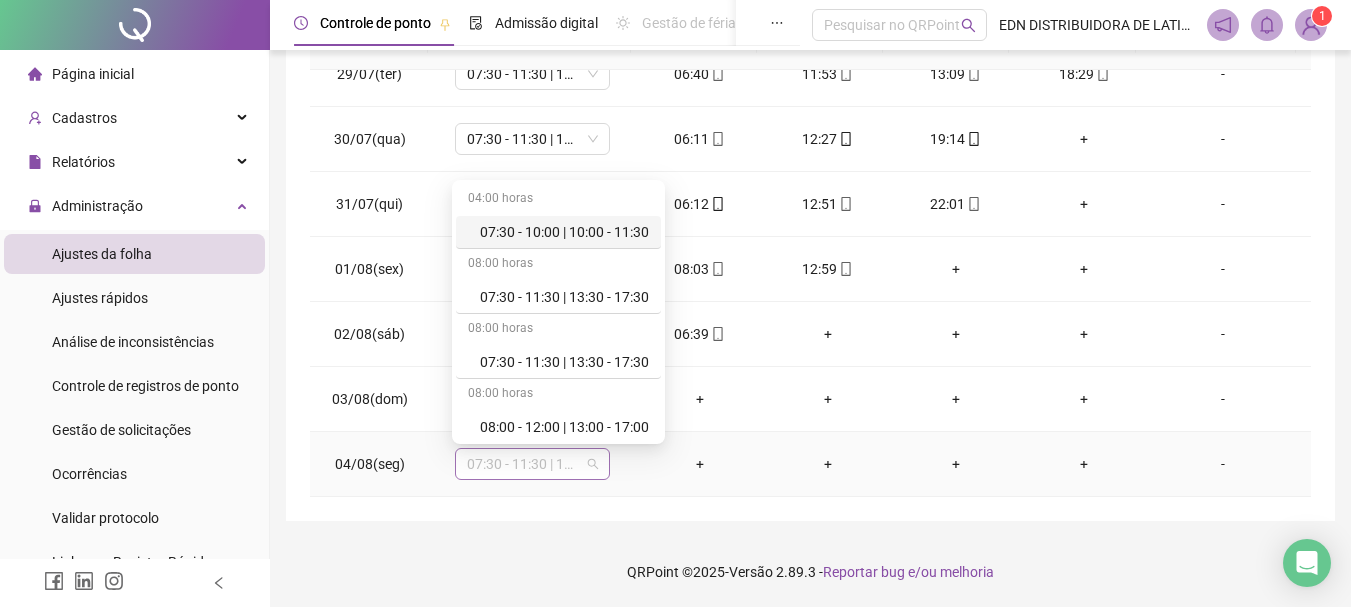 click on "07:30 - 11:30 | 13:30 - 17:30" at bounding box center [532, 464] 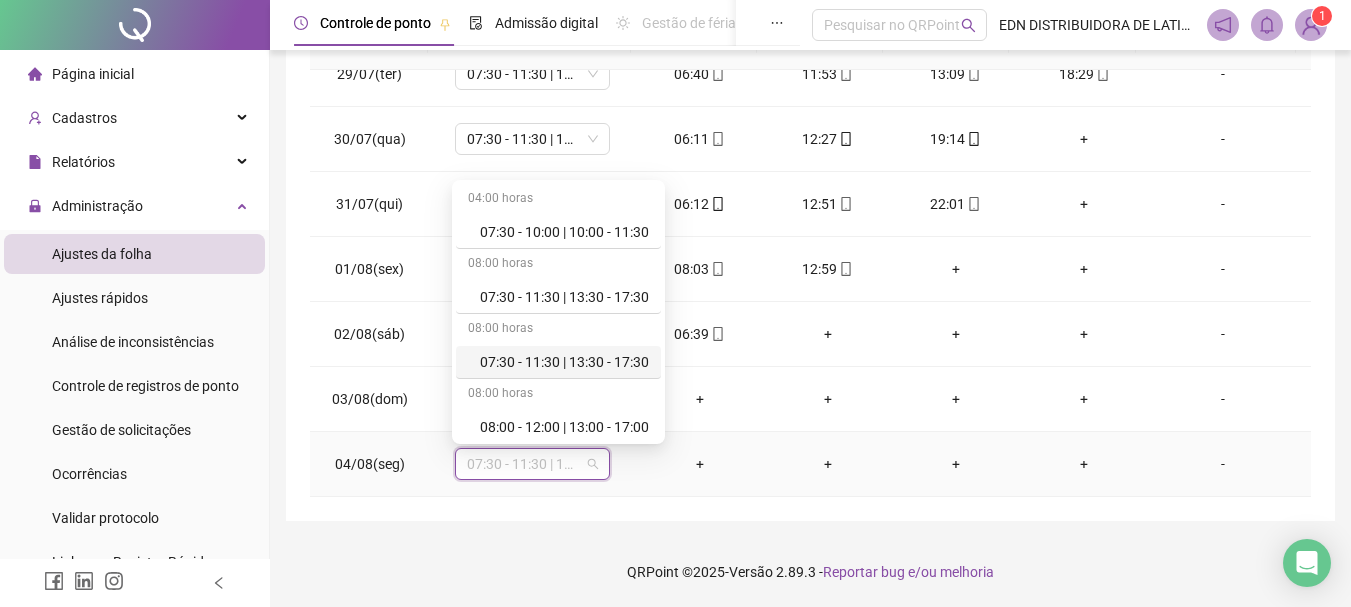 scroll, scrollTop: 300, scrollLeft: 0, axis: vertical 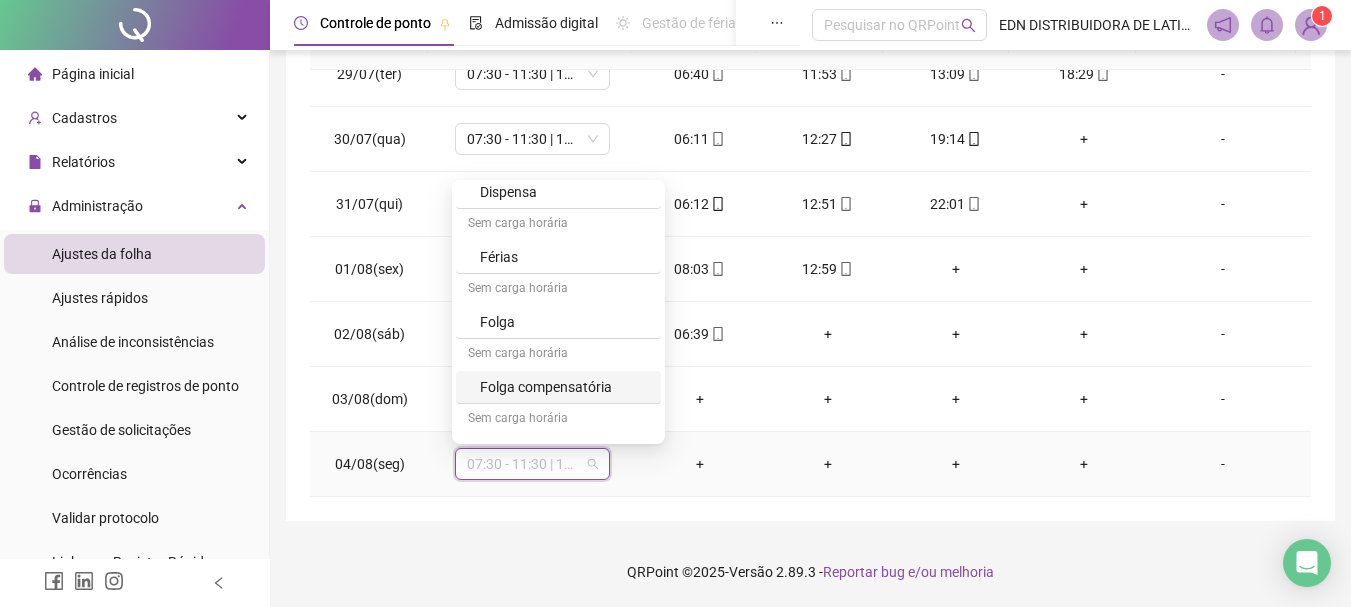 click on "Folga compensatória" at bounding box center (564, 387) 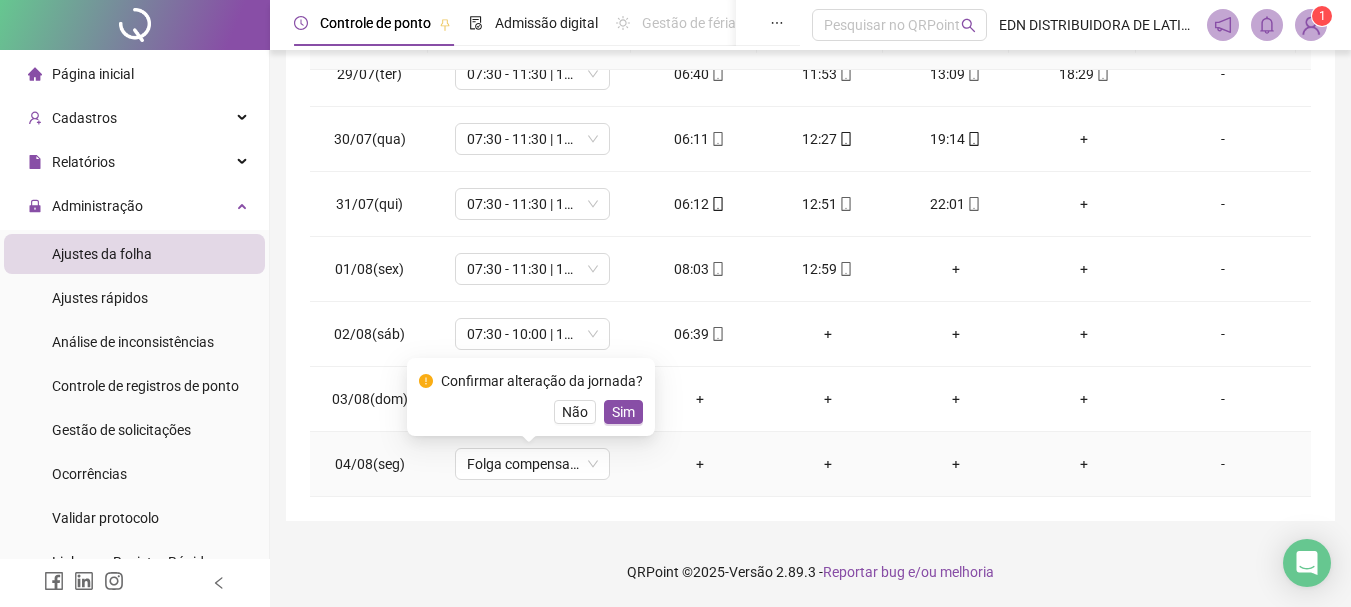 click on "Sim" at bounding box center (623, 412) 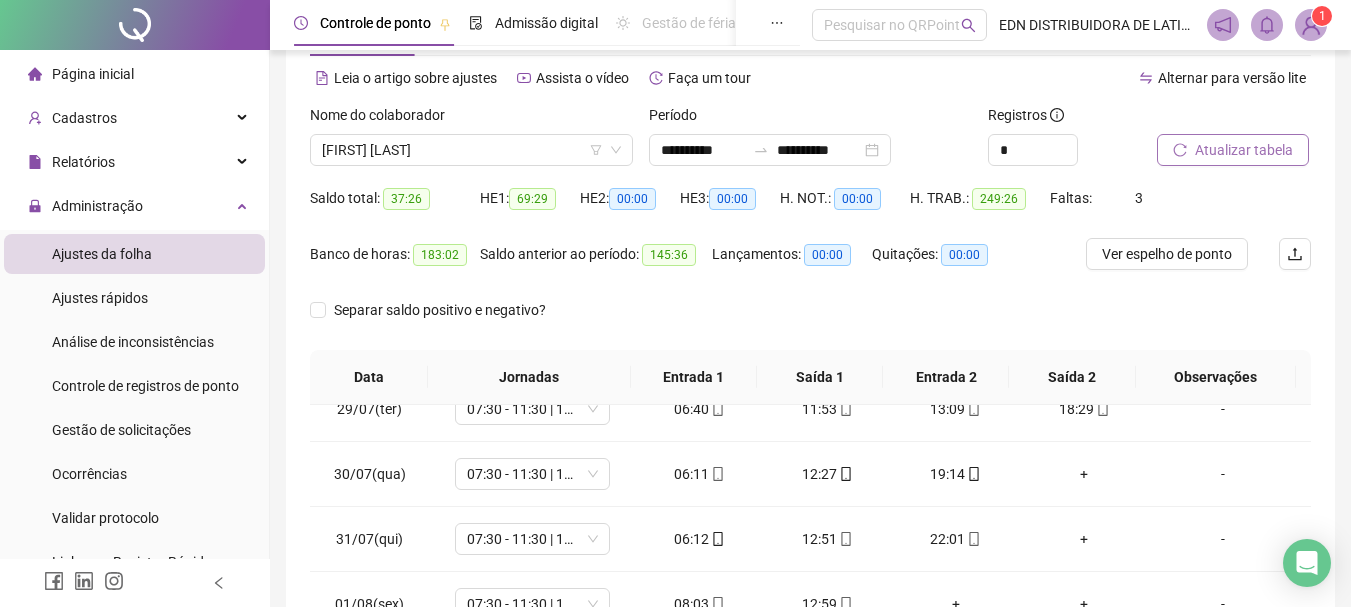 scroll, scrollTop: 115, scrollLeft: 0, axis: vertical 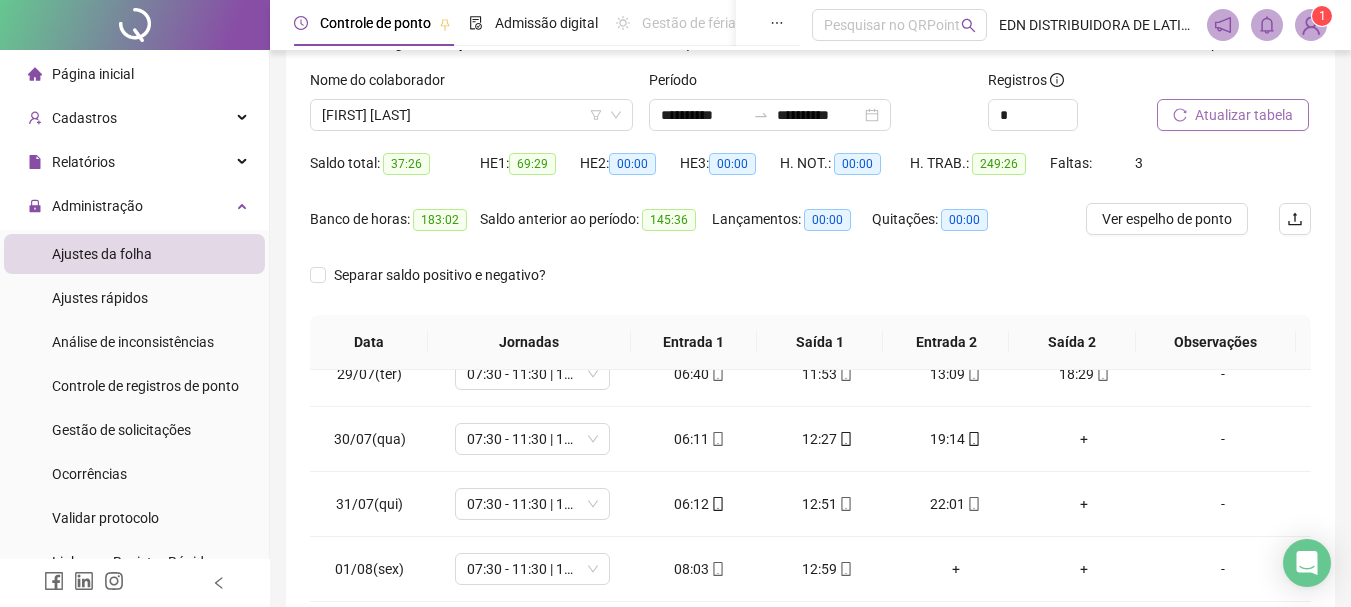 click on "Atualizar tabela" at bounding box center (1233, 115) 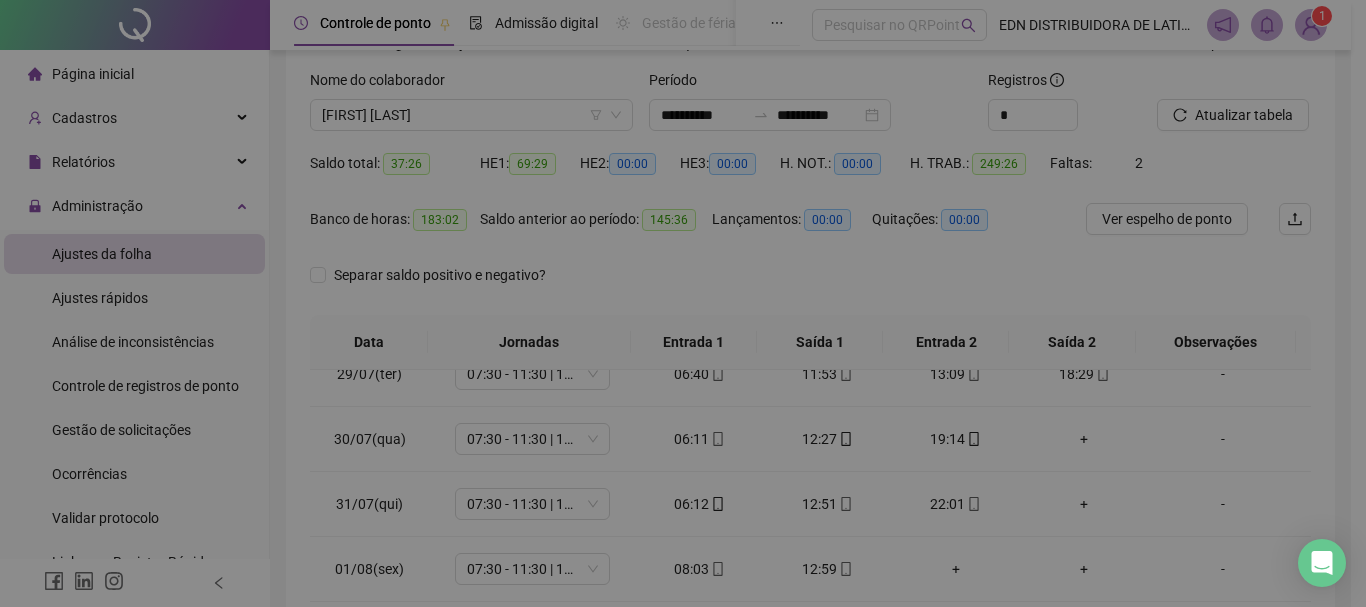 click on "Atualizando tabela Atualizando e reorganizando os registros... OK" at bounding box center [683, 303] 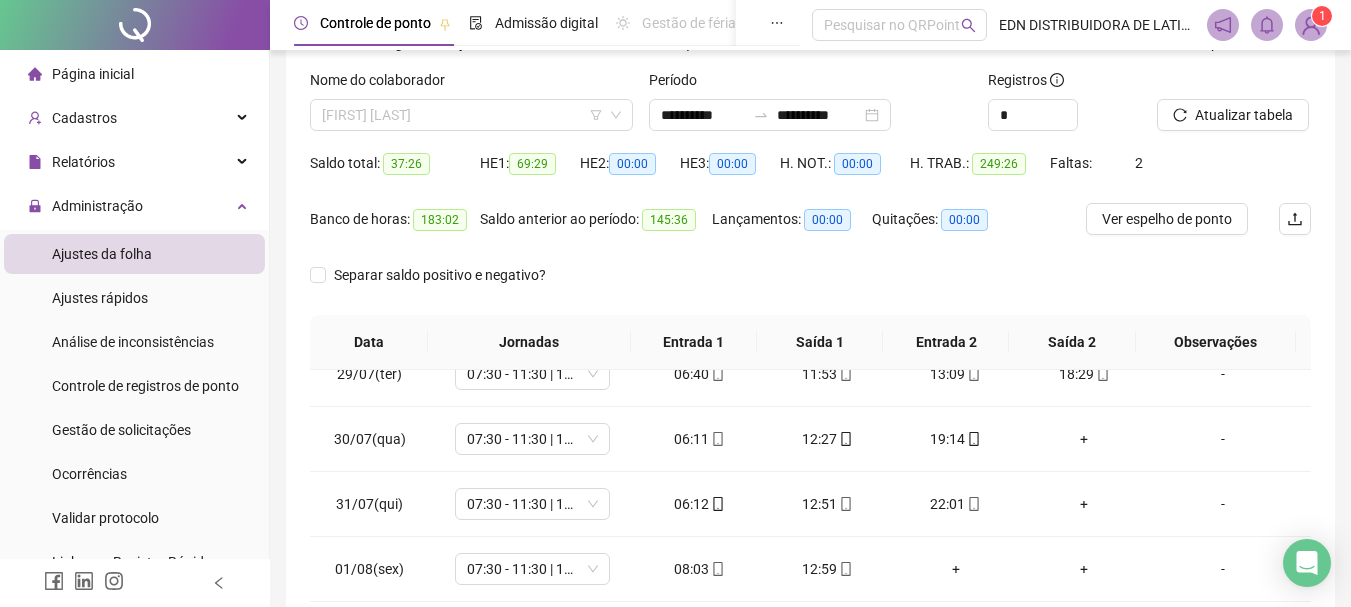 click on "[FIRST] [LAST]" at bounding box center (471, 115) 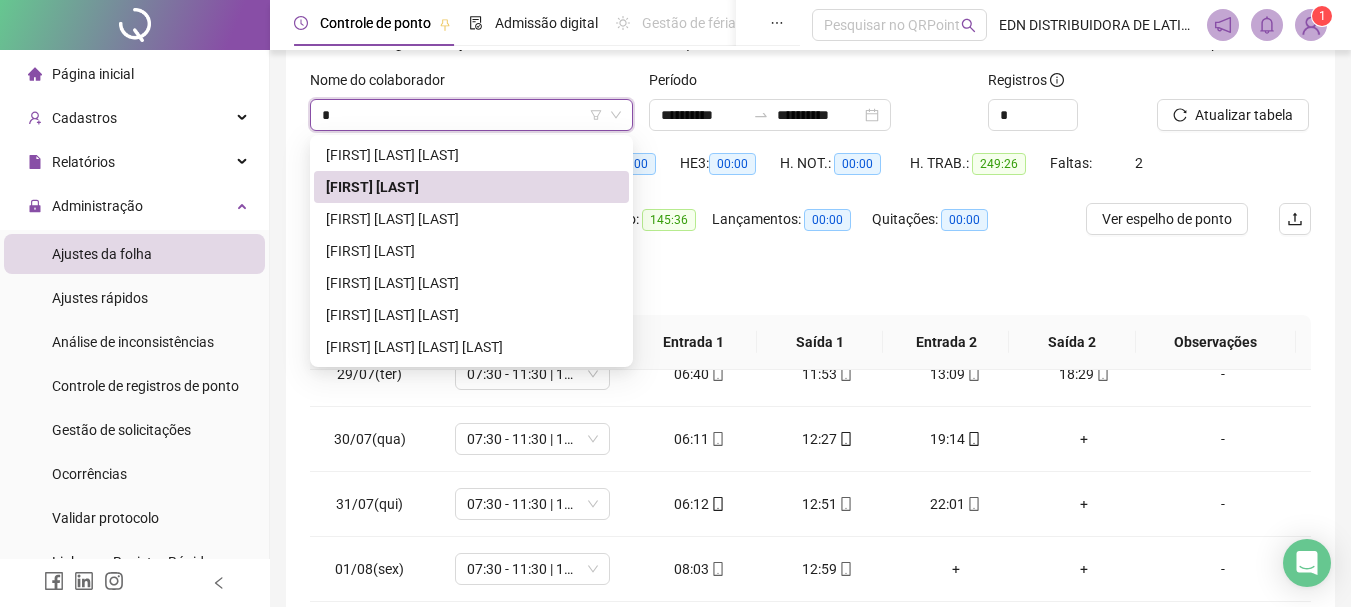 type on "**" 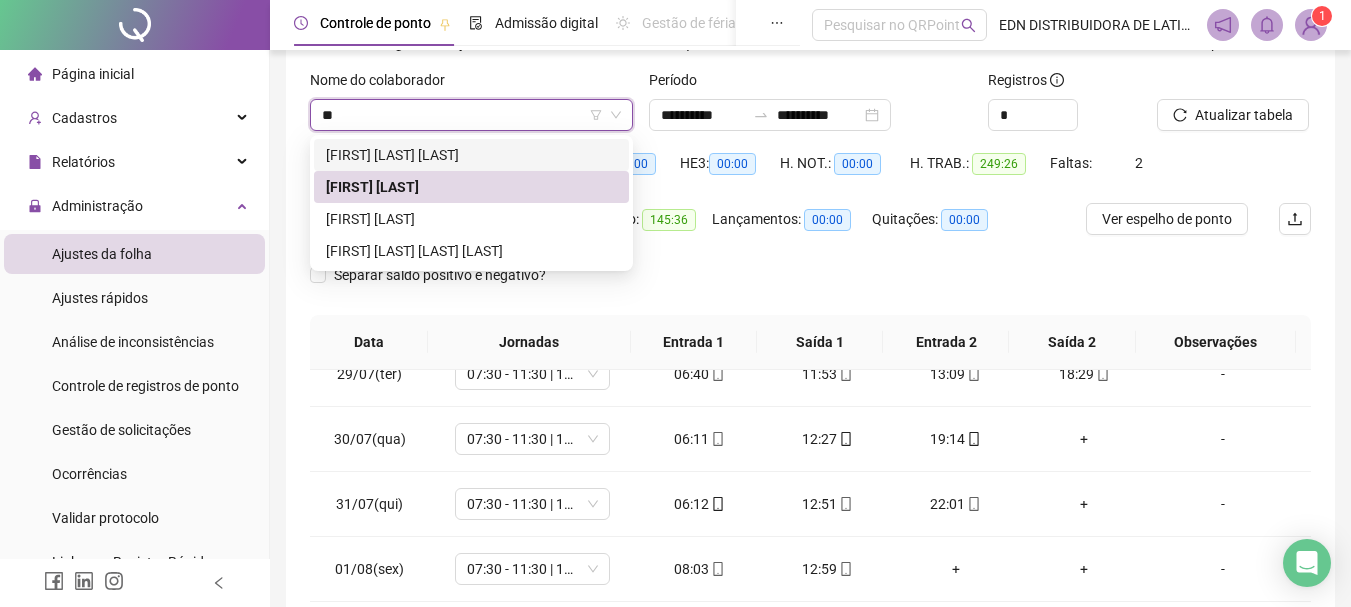 click on "[FIRST] [LAST] [LAST]" at bounding box center (471, 155) 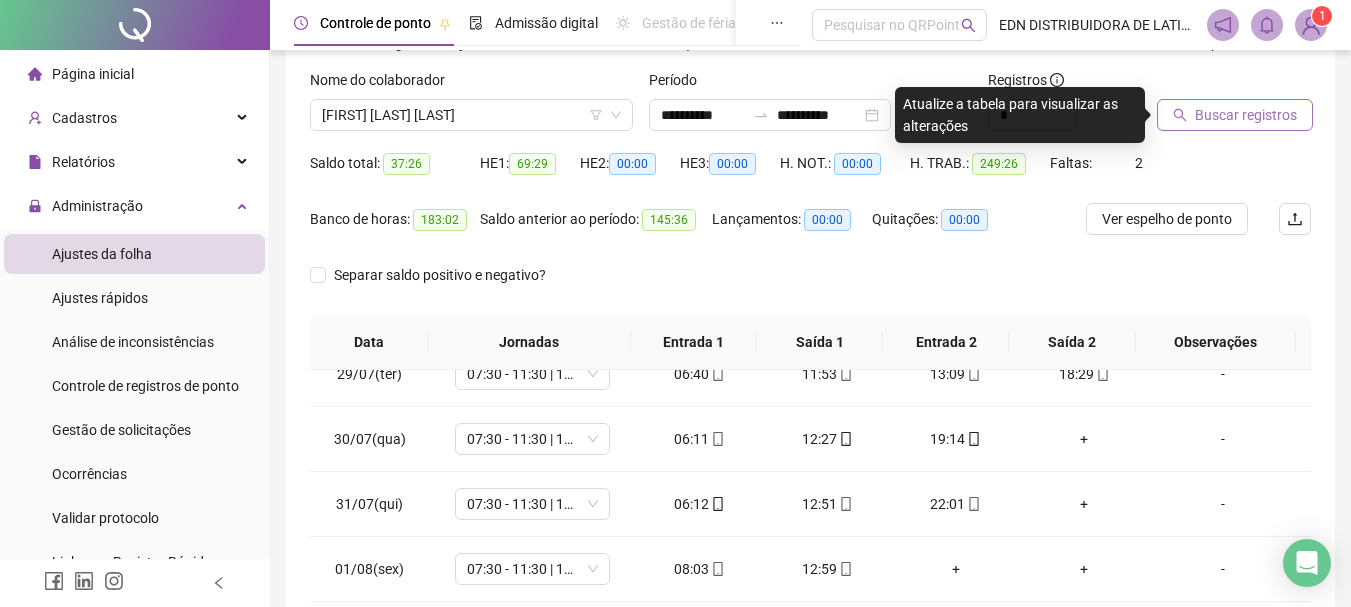 click on "Buscar registros" at bounding box center (1246, 115) 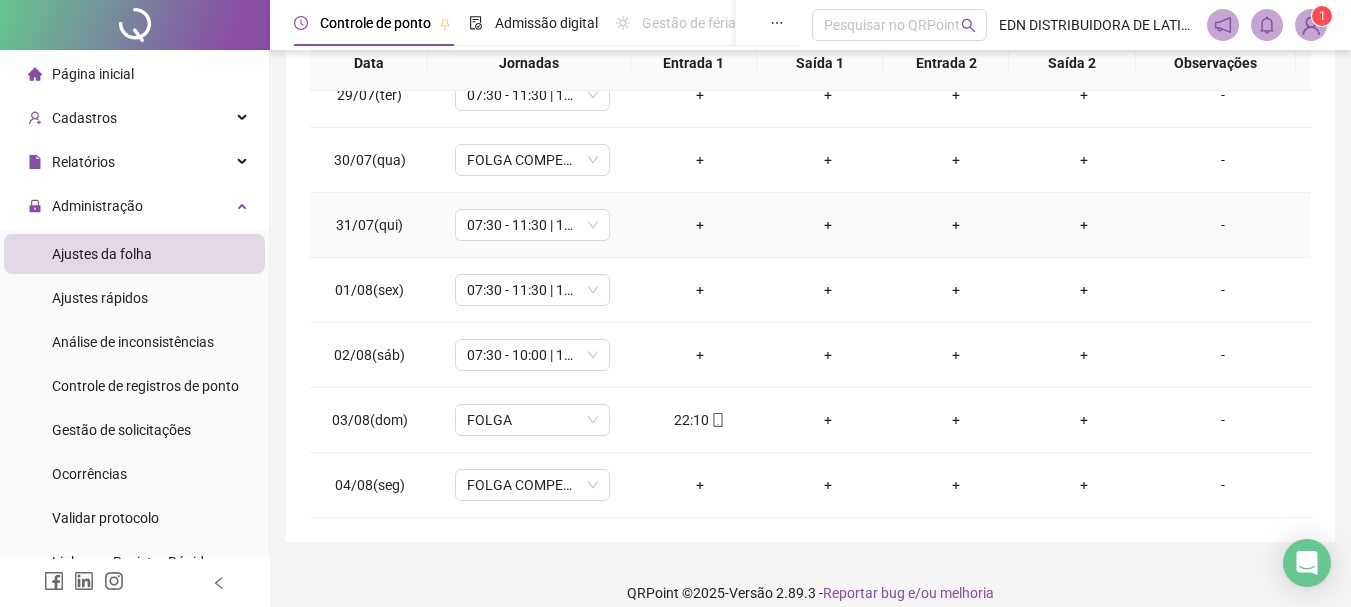 scroll, scrollTop: 415, scrollLeft: 0, axis: vertical 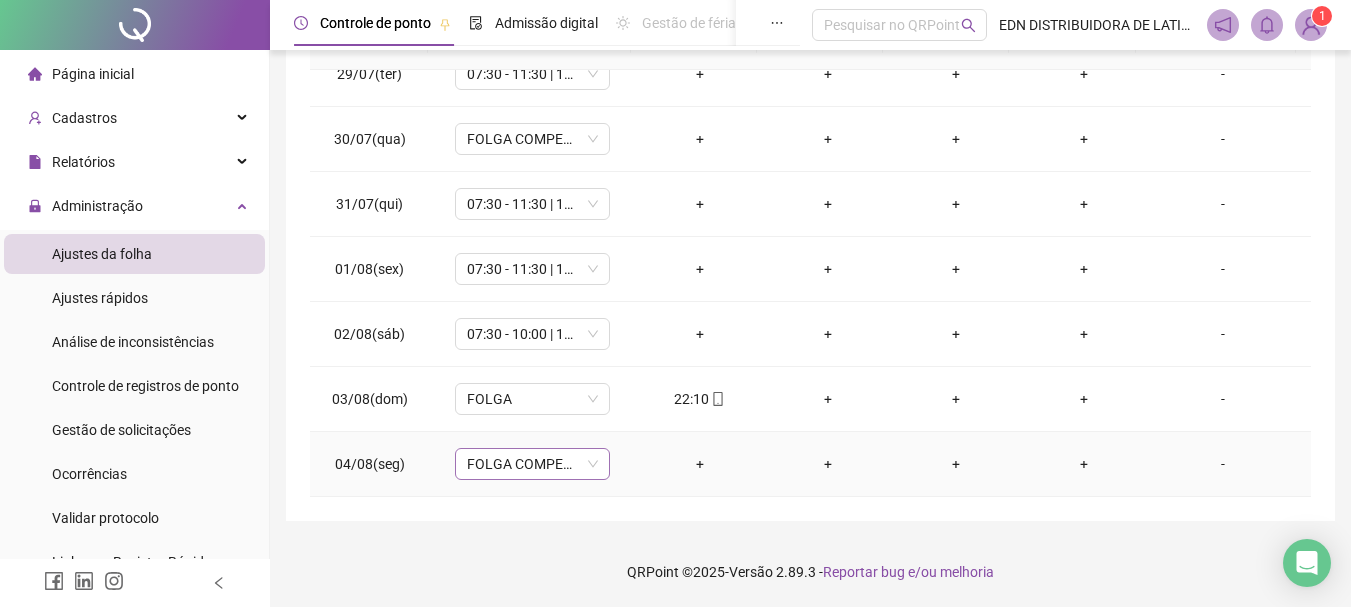 click on "FOLGA COMPENSATÓRIA" at bounding box center [532, 464] 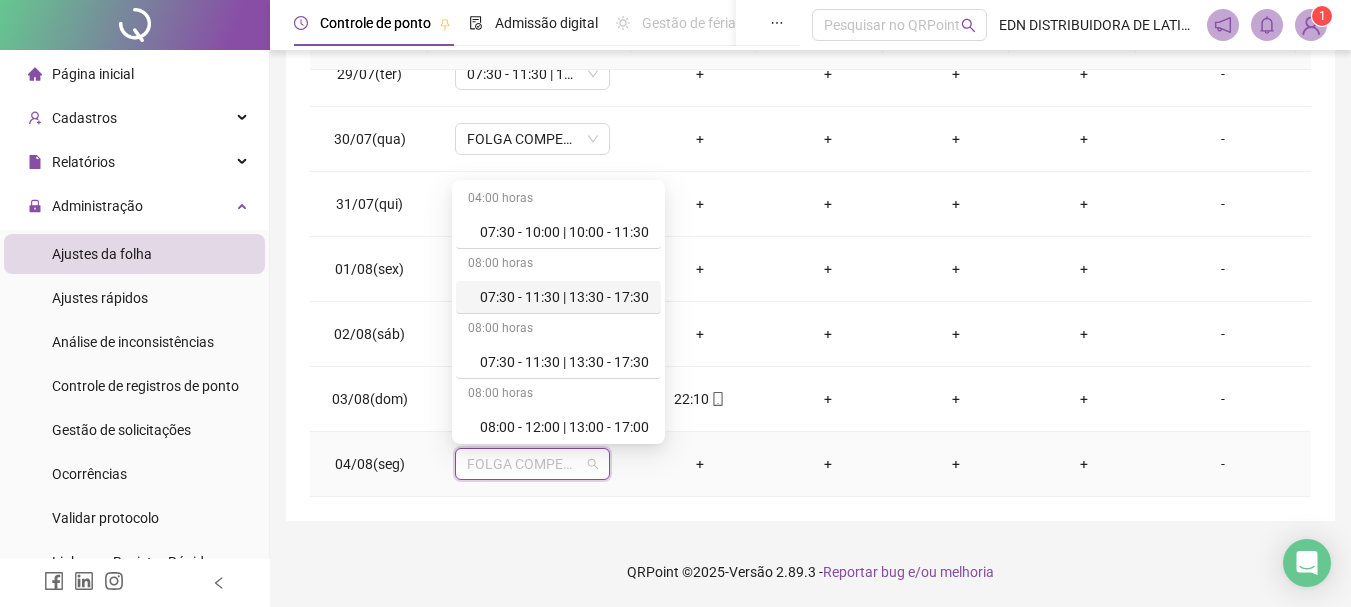 click on "07:30 - 11:30 | 13:30 - 17:30" at bounding box center [564, 297] 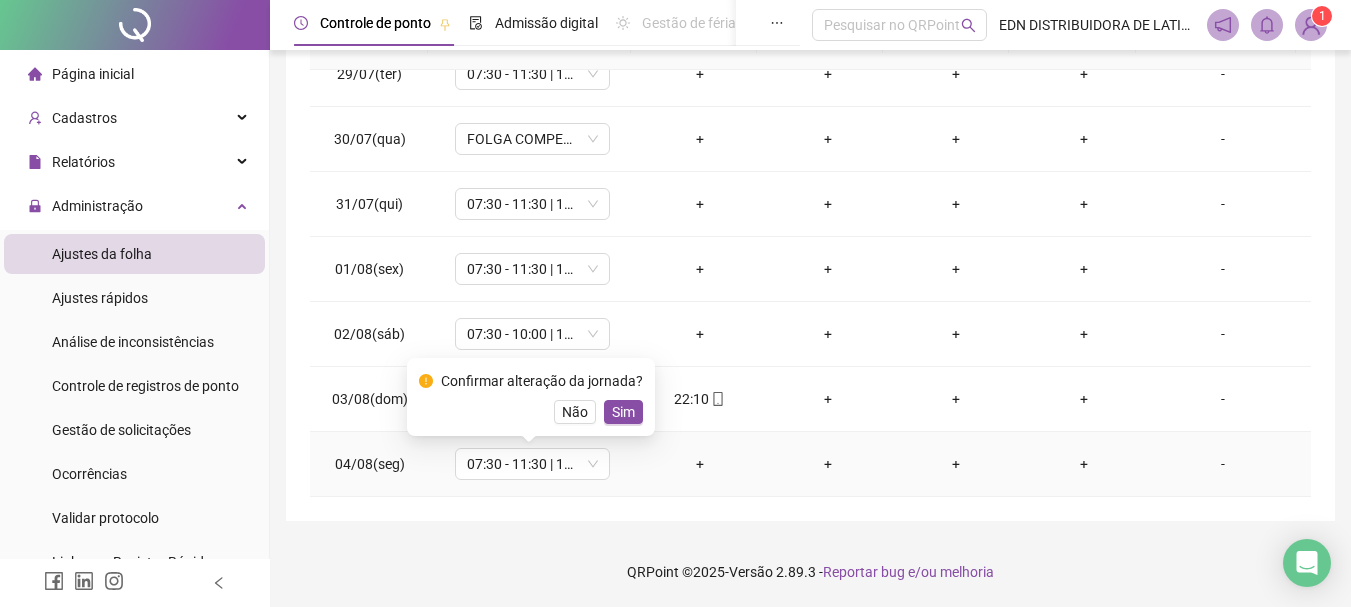 click on "Confirmar alteração da jornada? Não Sim" at bounding box center [531, 397] 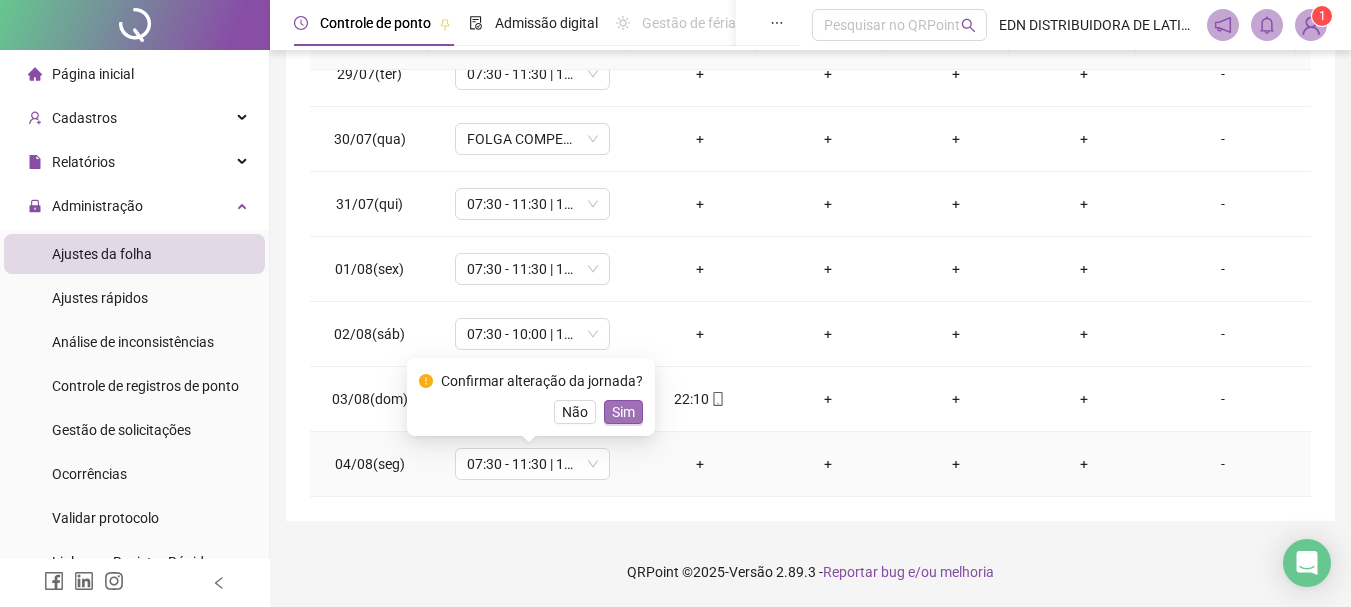 click on "Sim" at bounding box center [623, 412] 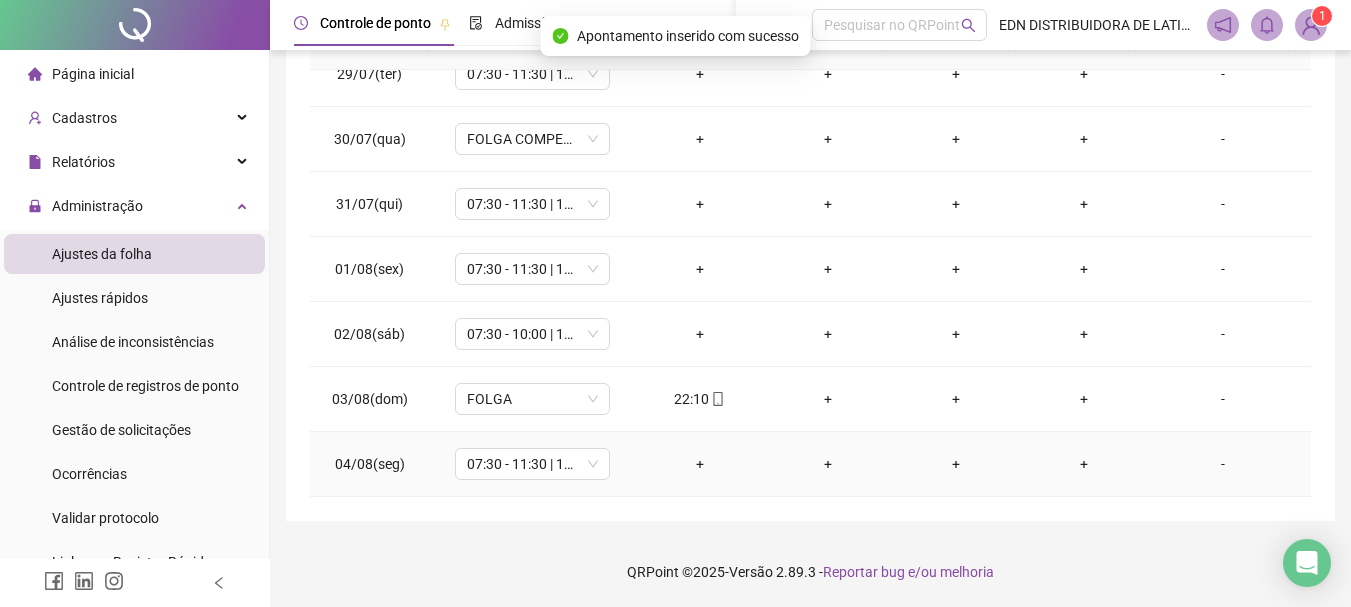 click on "+" at bounding box center (700, 464) 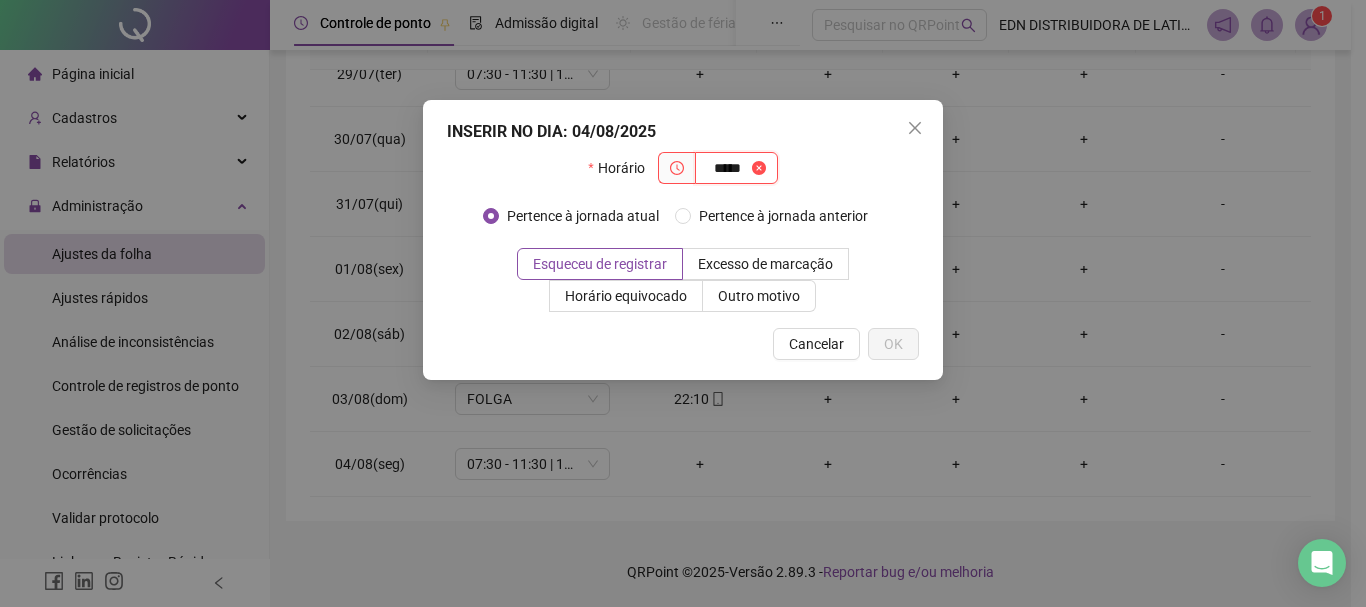 type on "*****" 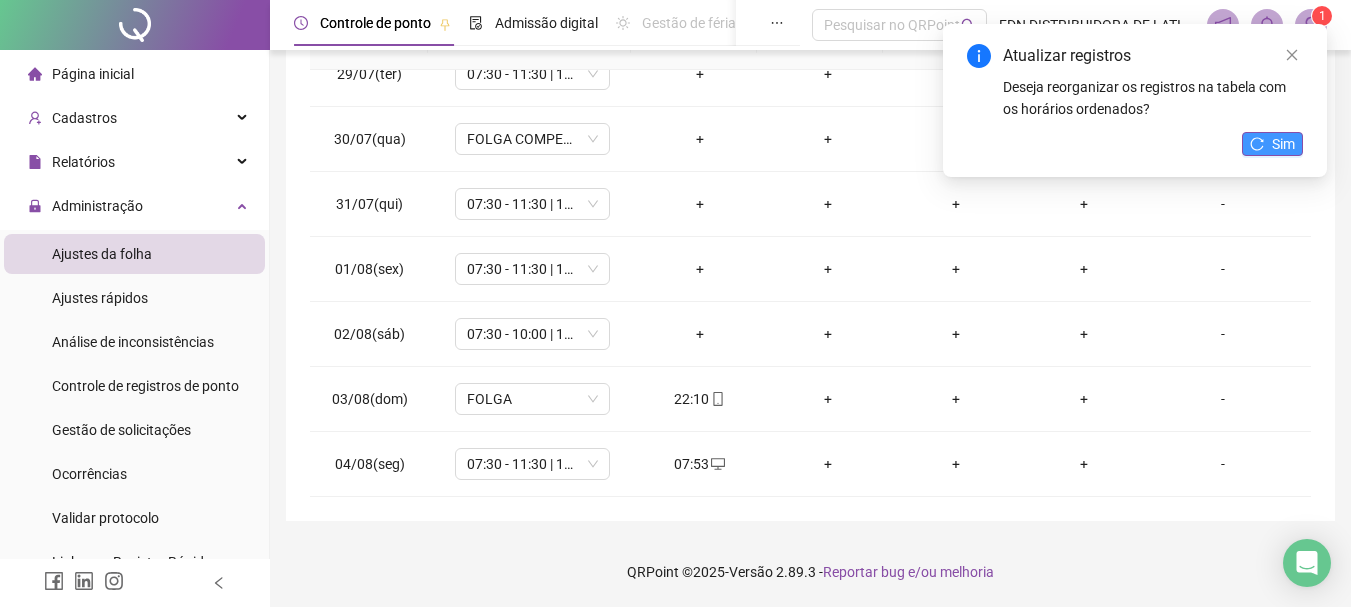 click on "Sim" at bounding box center (1283, 144) 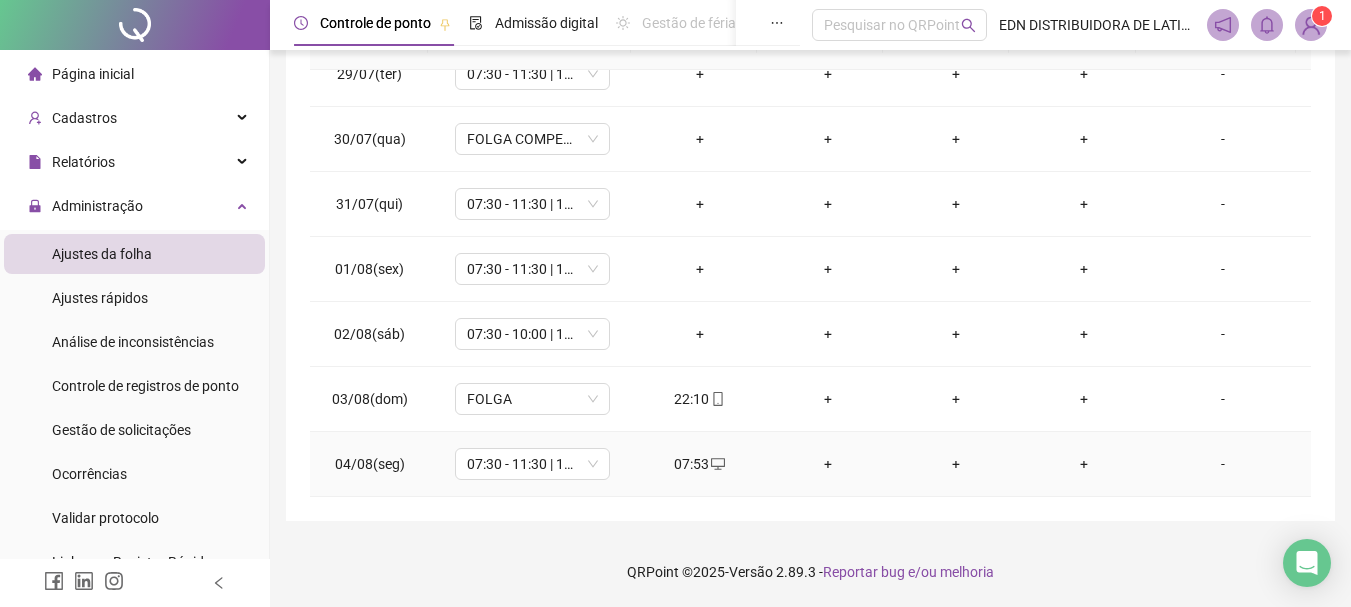 scroll, scrollTop: 0, scrollLeft: 0, axis: both 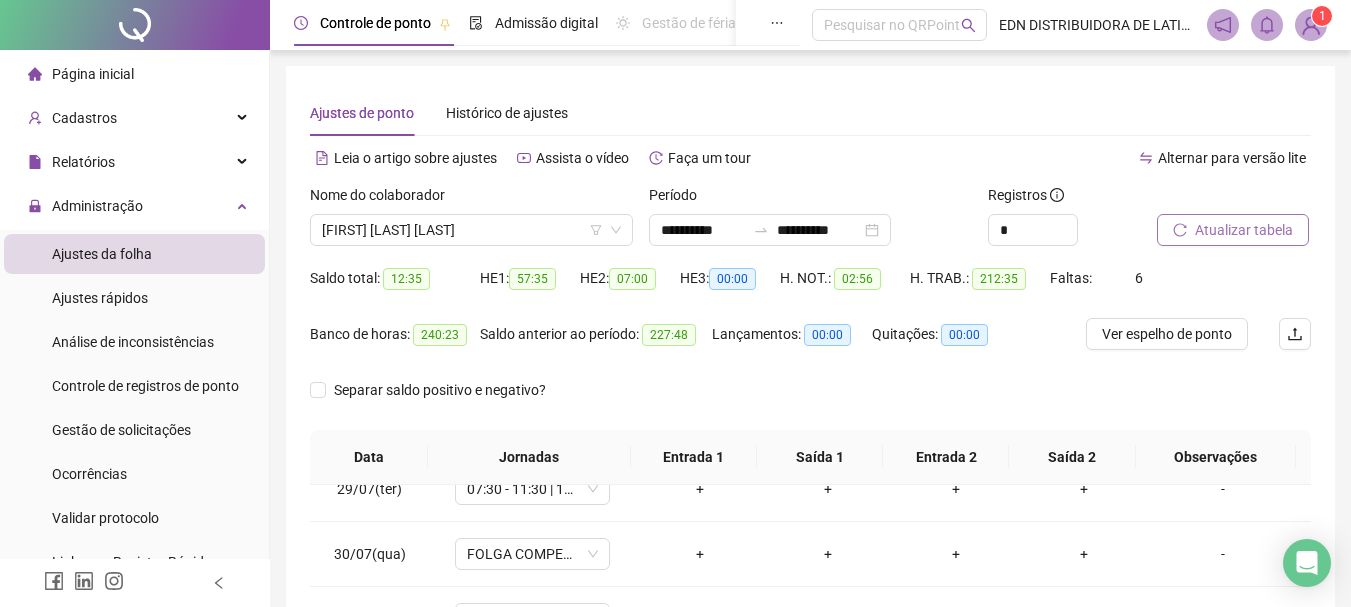 click on "Atualizar tabela" at bounding box center [1244, 230] 